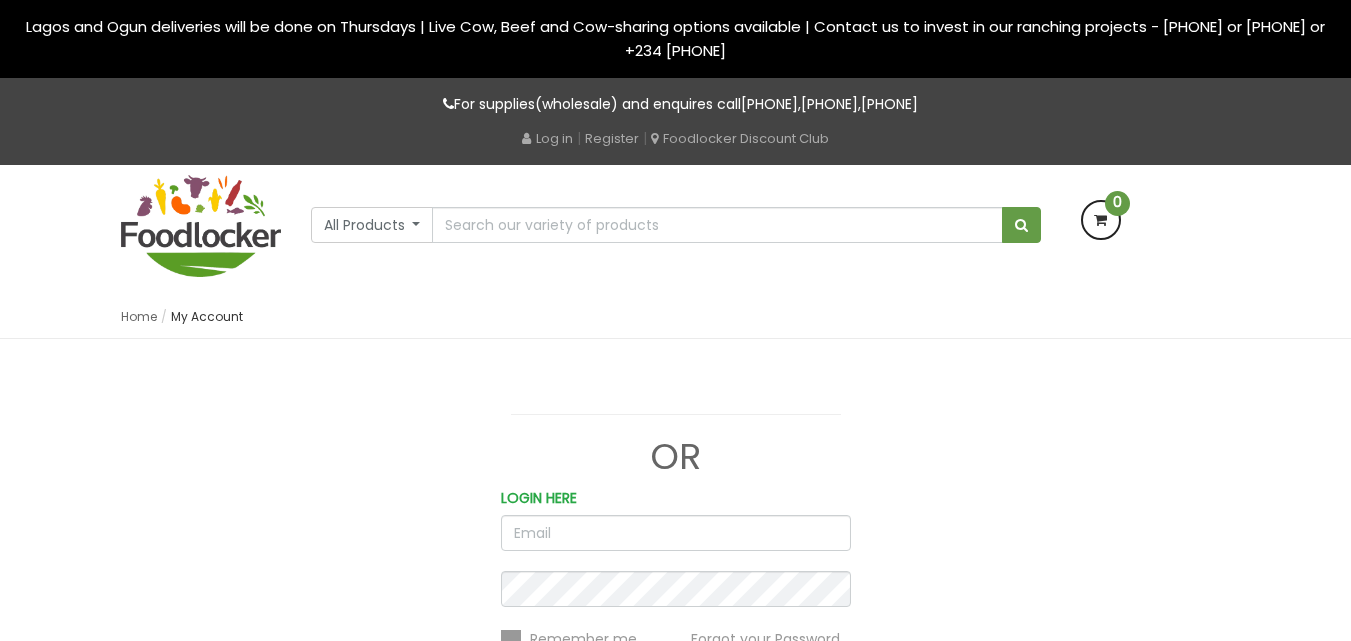 scroll, scrollTop: 0, scrollLeft: 0, axis: both 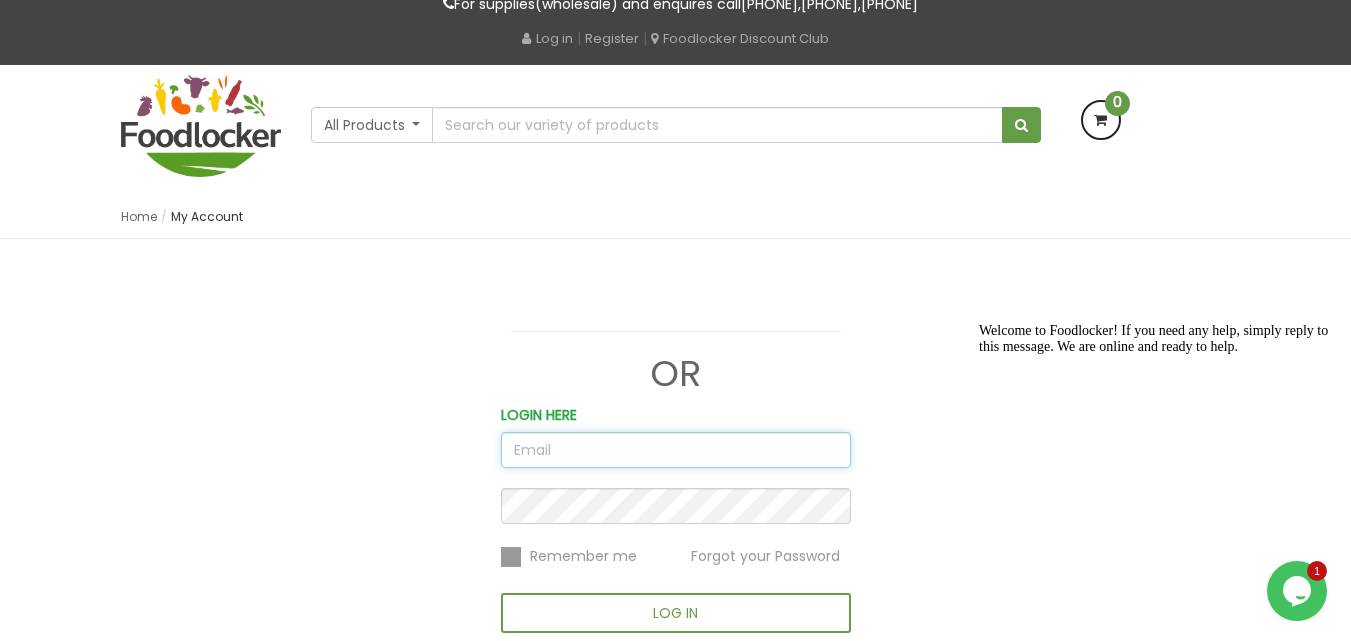 click at bounding box center [676, 450] 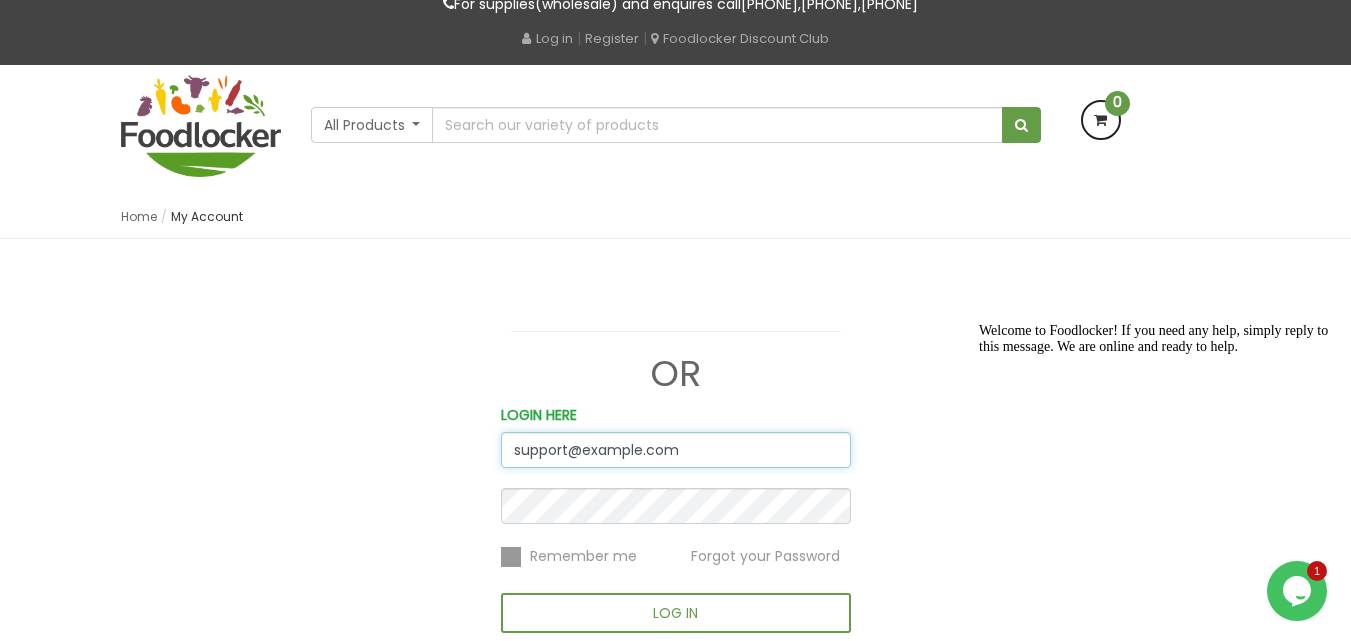 type on "rhoda.adetoye@foodlocker.com" 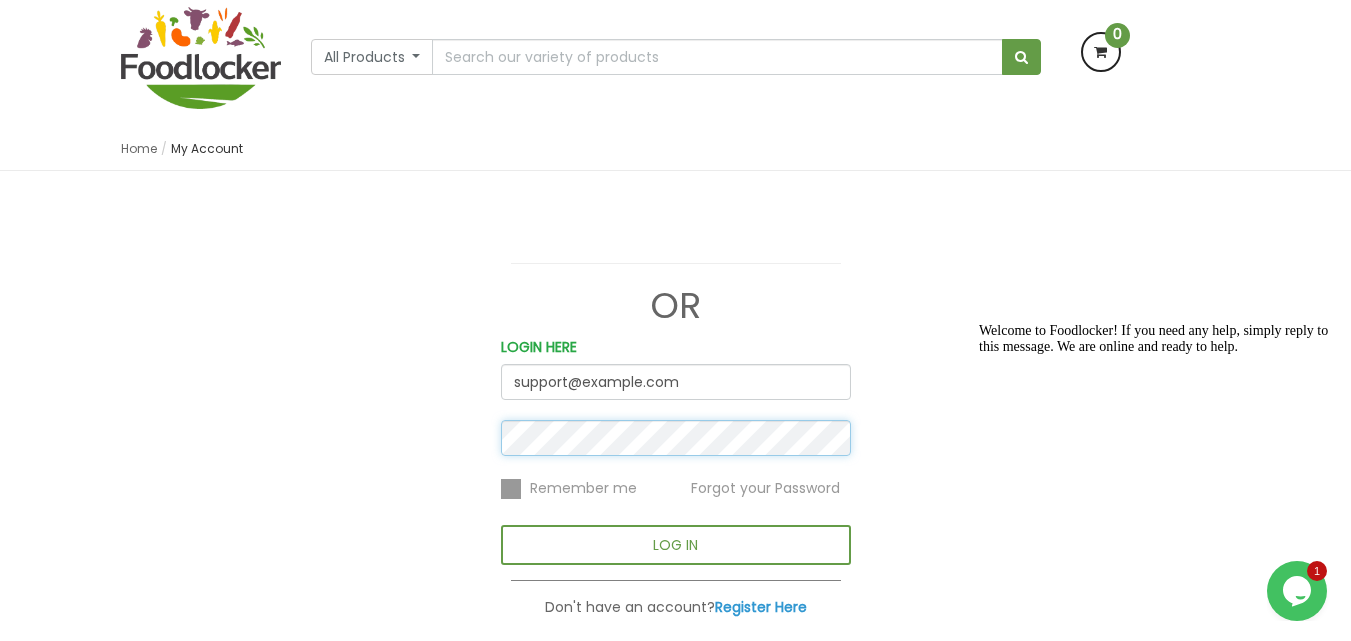 scroll, scrollTop: 200, scrollLeft: 0, axis: vertical 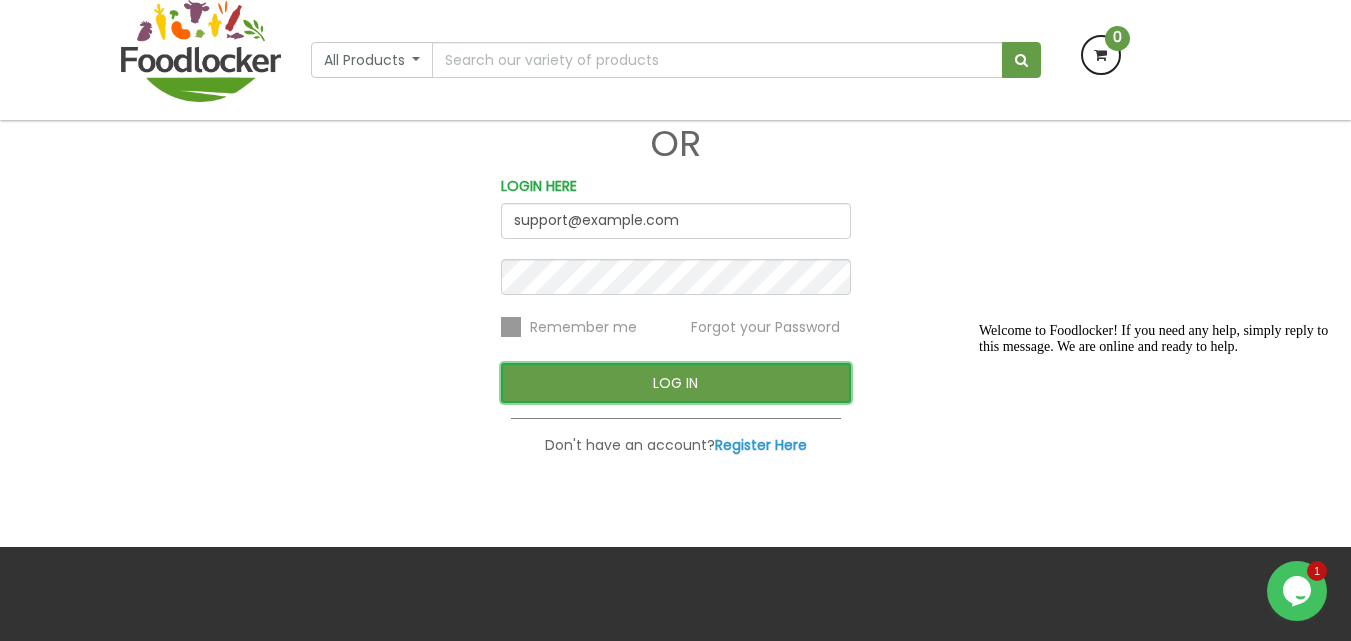 click on "LOG IN" at bounding box center (676, 383) 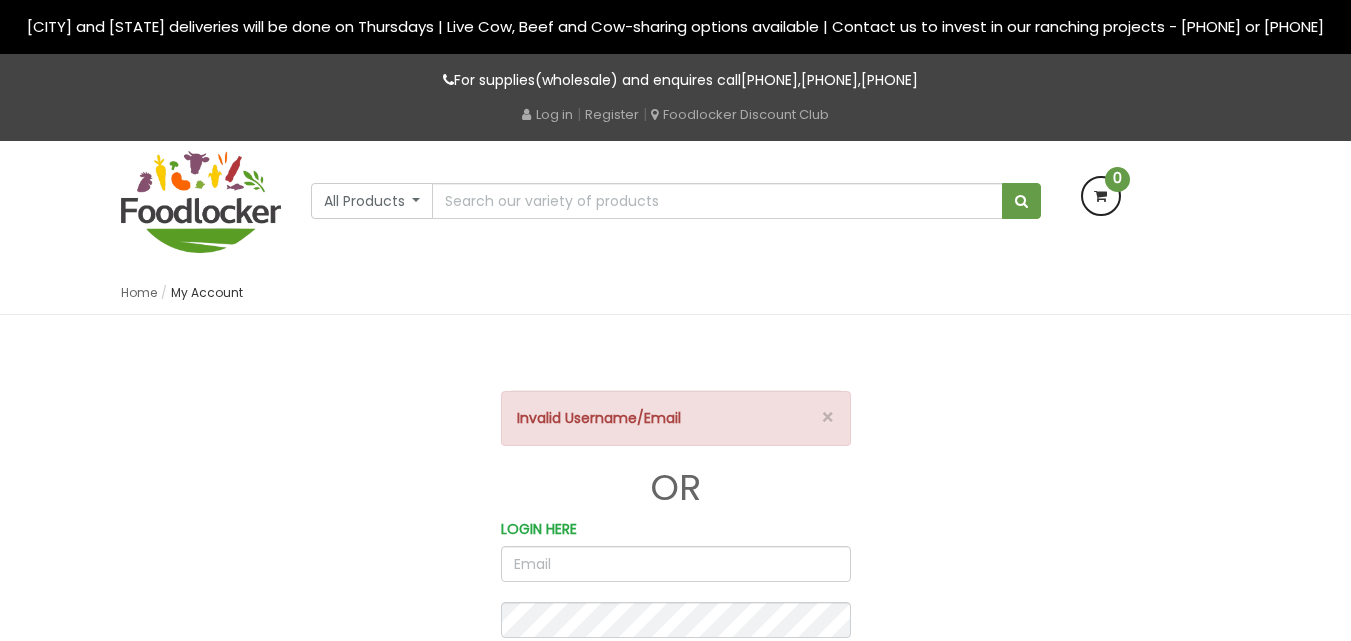 scroll, scrollTop: 0, scrollLeft: 0, axis: both 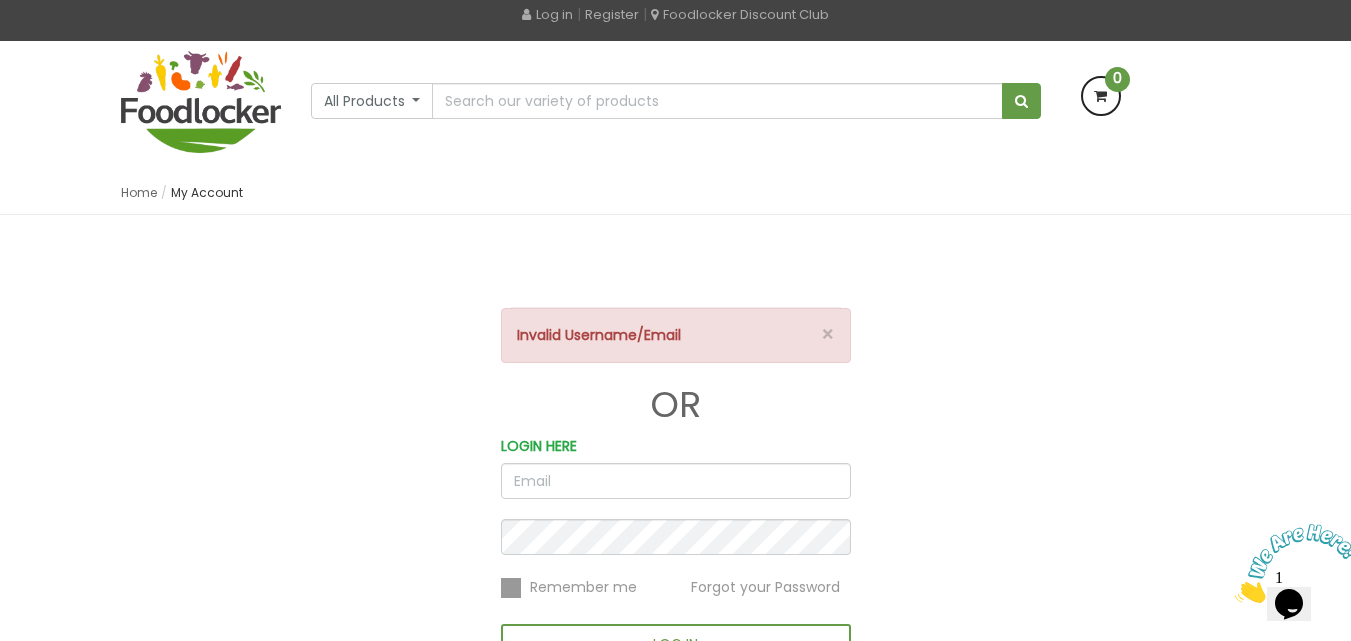 click at bounding box center [676, 481] 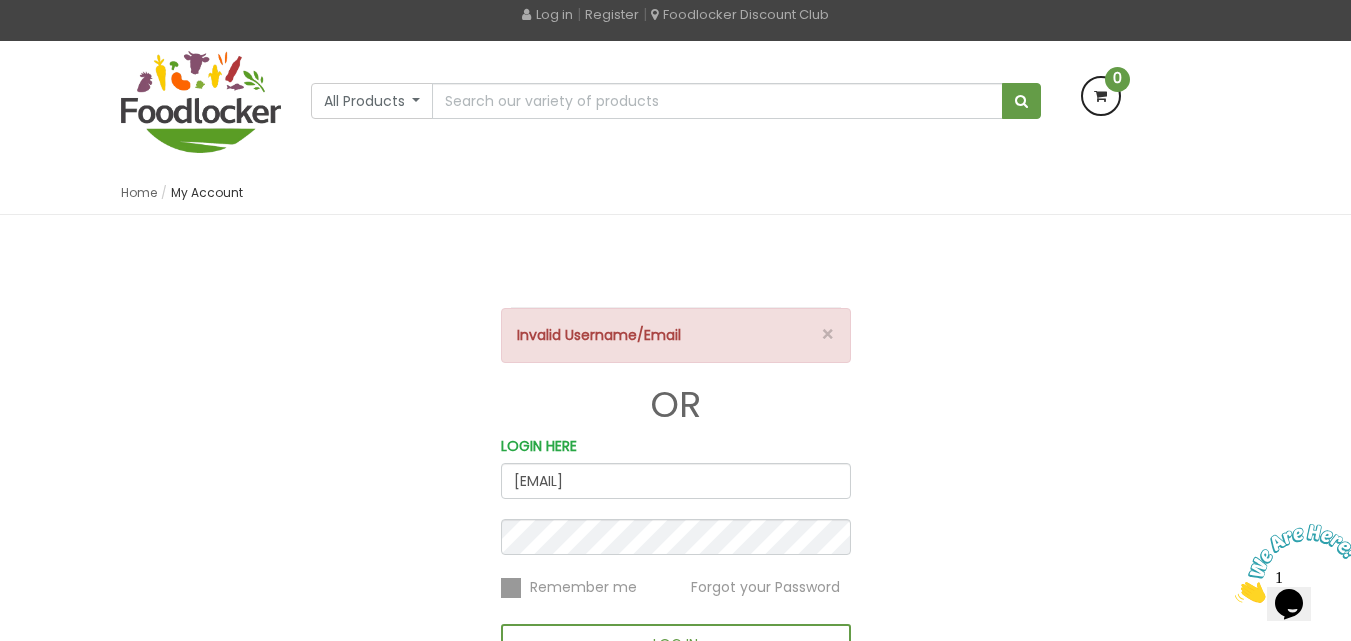 click on "rhoda.adetoye@foodlocker.com" at bounding box center [676, 481] 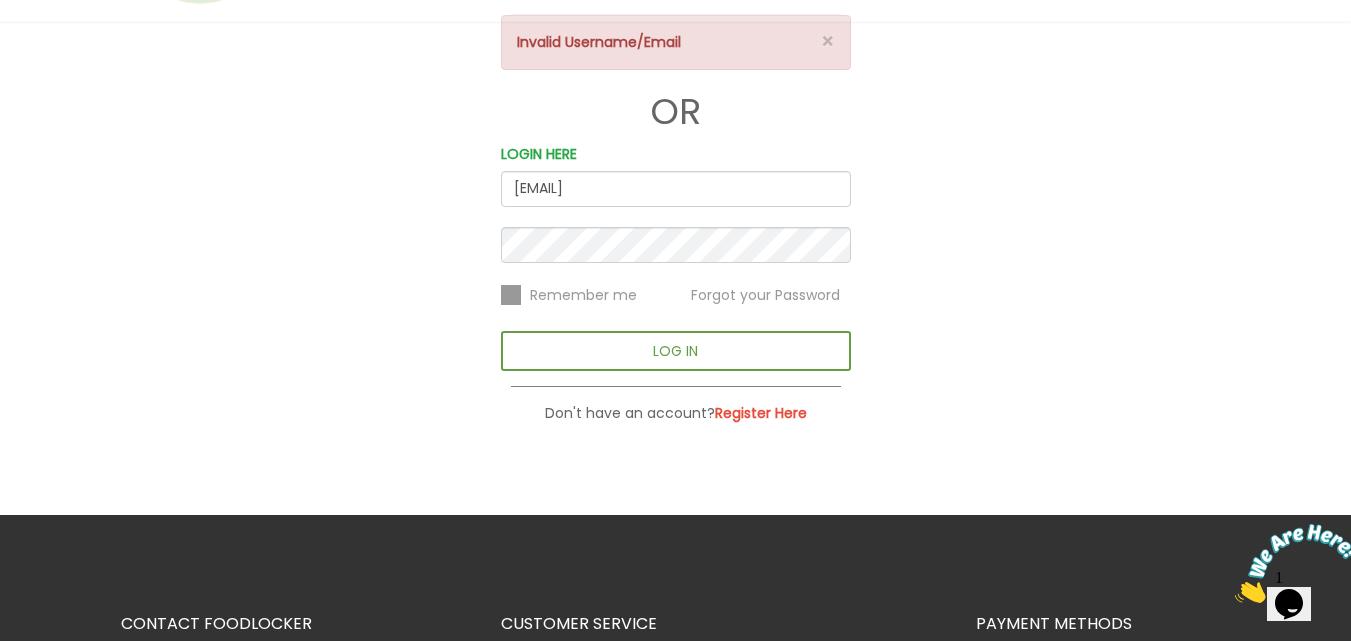 scroll, scrollTop: 300, scrollLeft: 0, axis: vertical 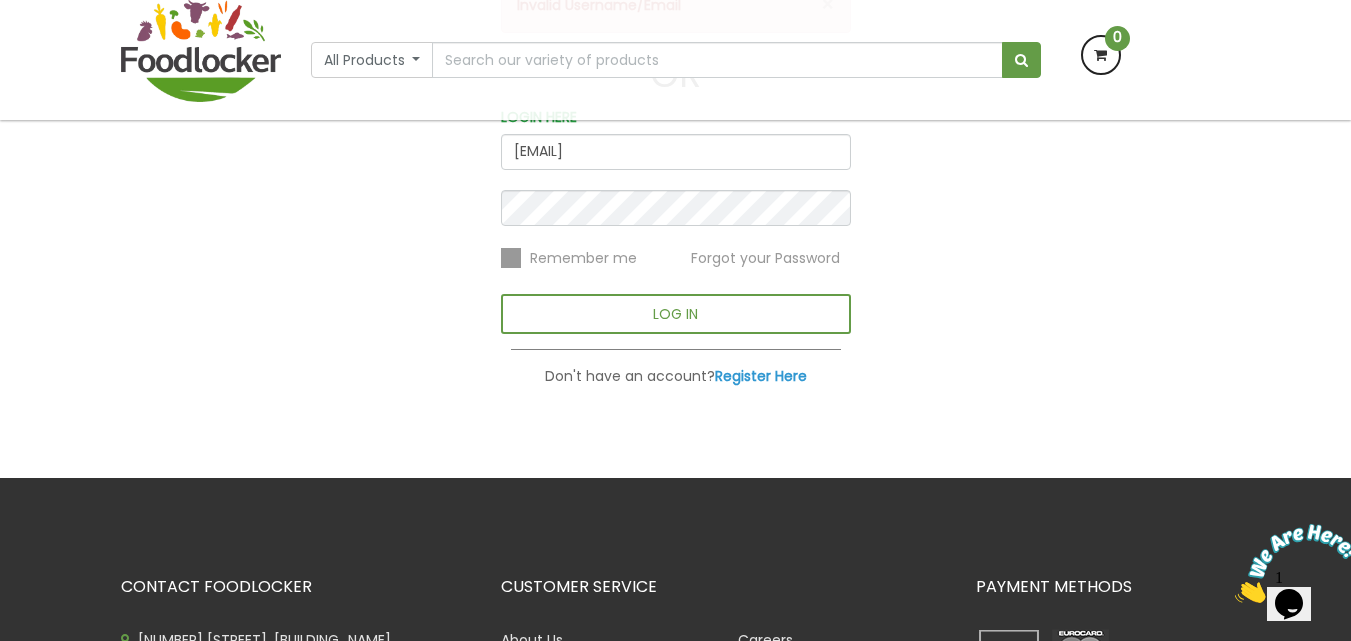 type on "[EMAIL]" 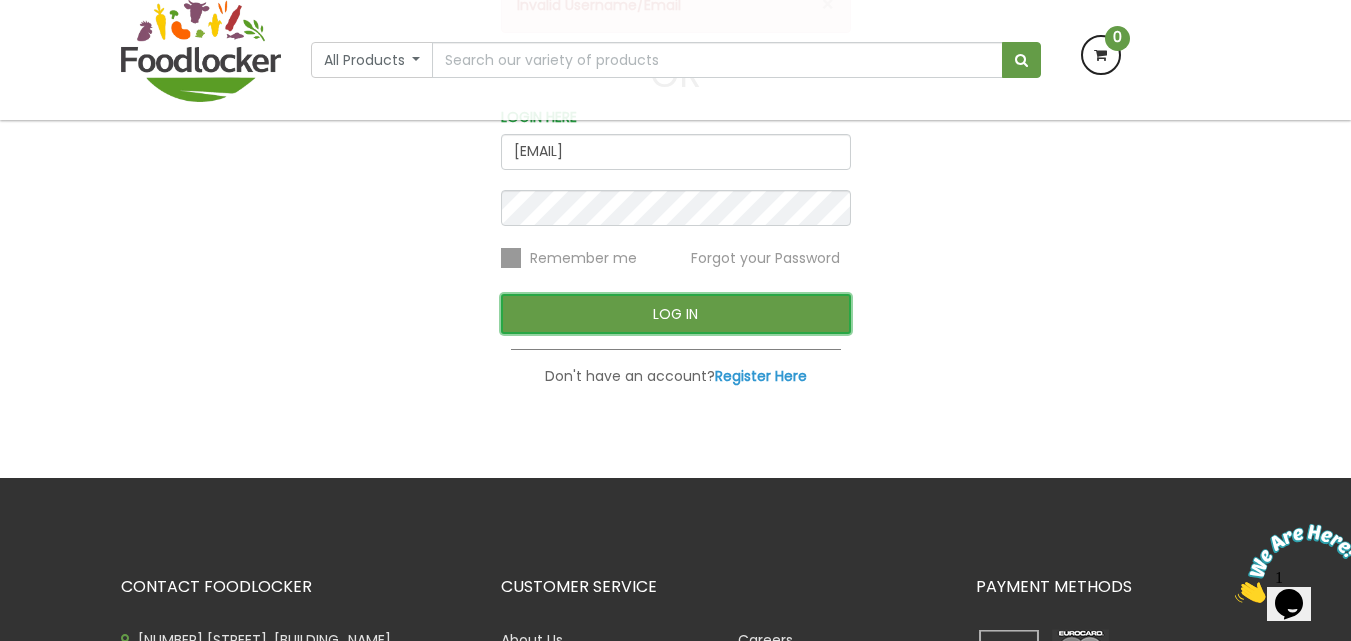 click on "LOG IN" at bounding box center [676, 314] 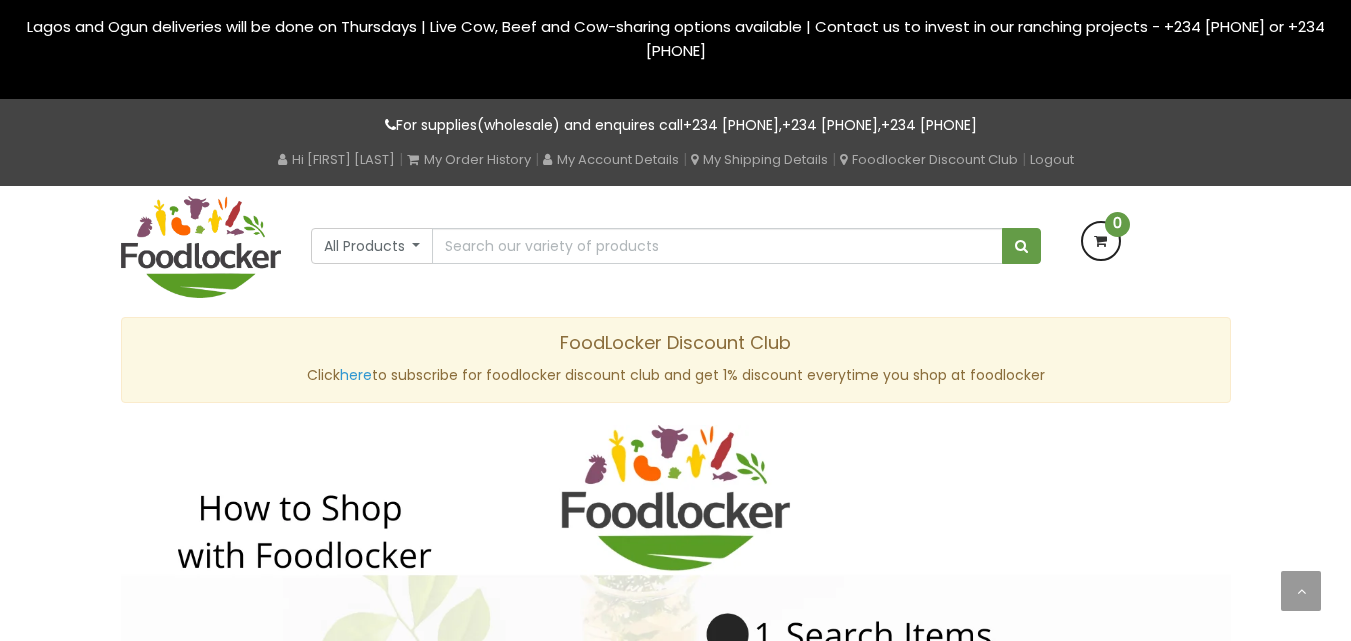 scroll, scrollTop: 0, scrollLeft: 0, axis: both 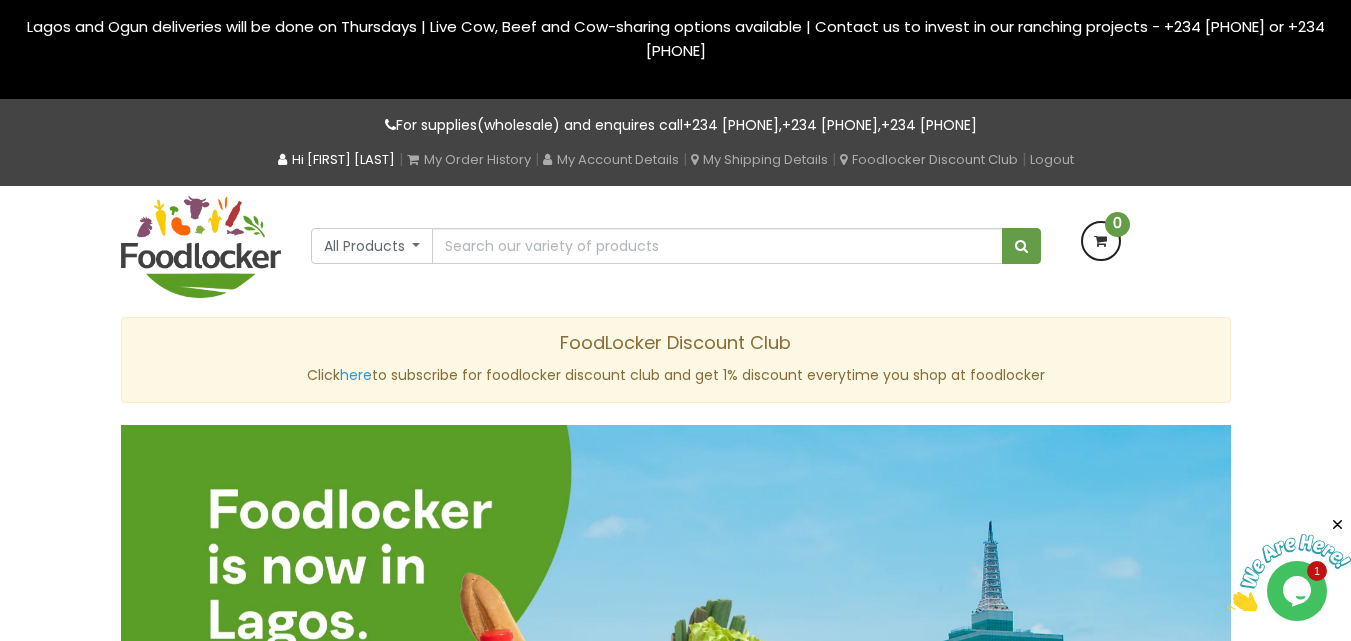 click on "[FIRST] [LAST] [LAST]" at bounding box center (336, 159) 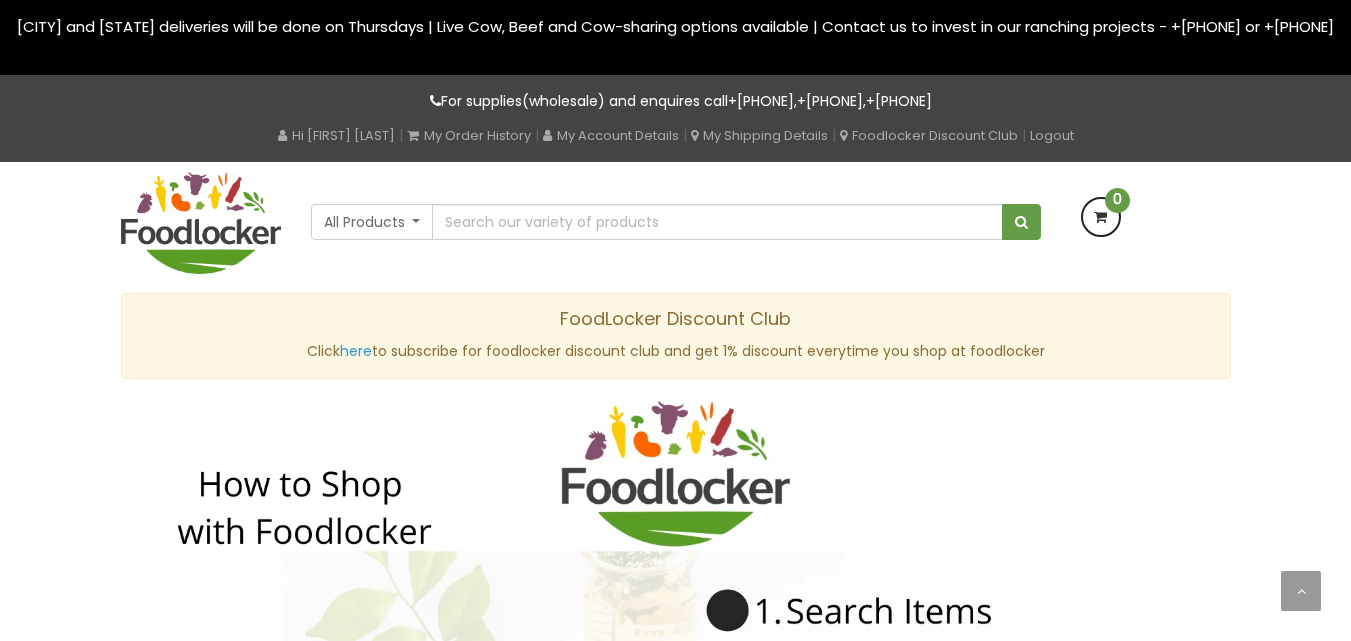 scroll, scrollTop: 0, scrollLeft: 0, axis: both 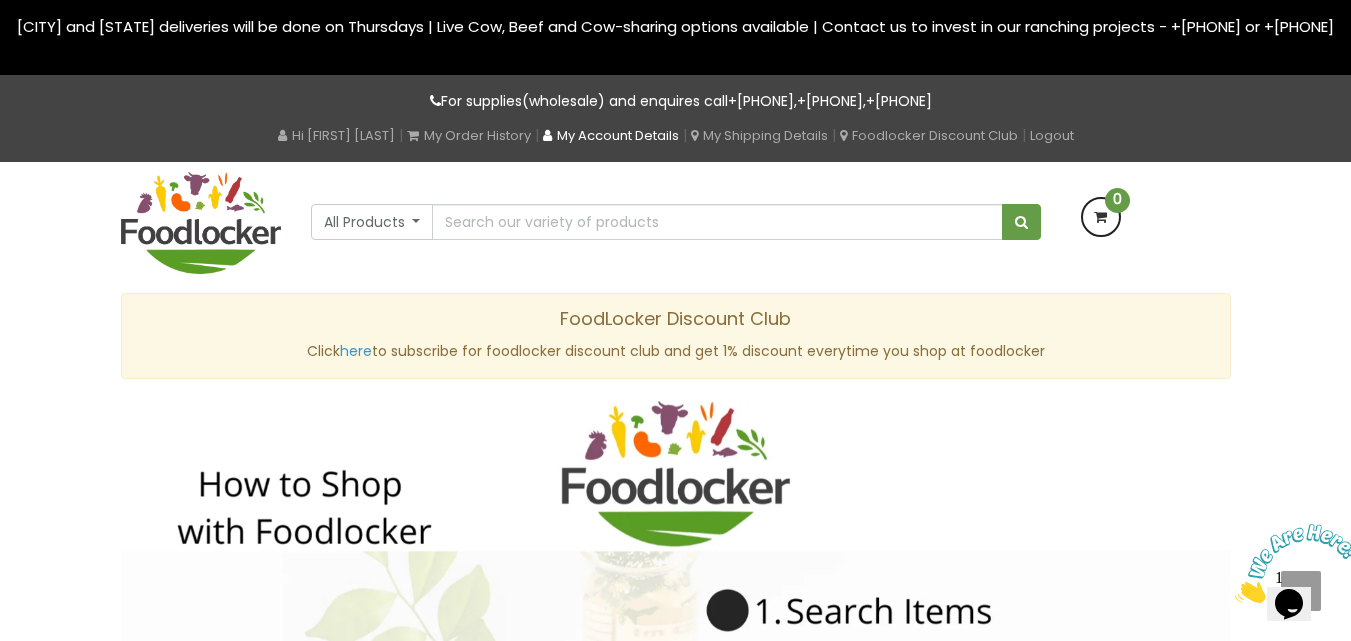 click on "My Account Details" at bounding box center (611, 135) 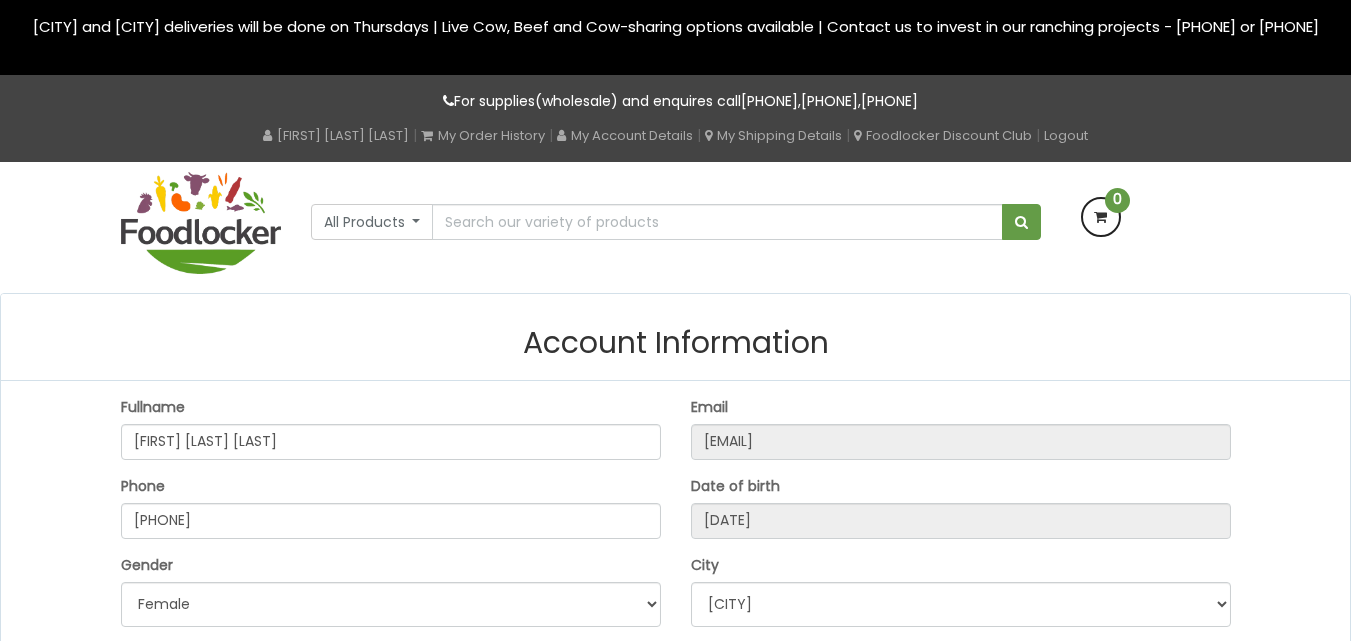 select on "Female" 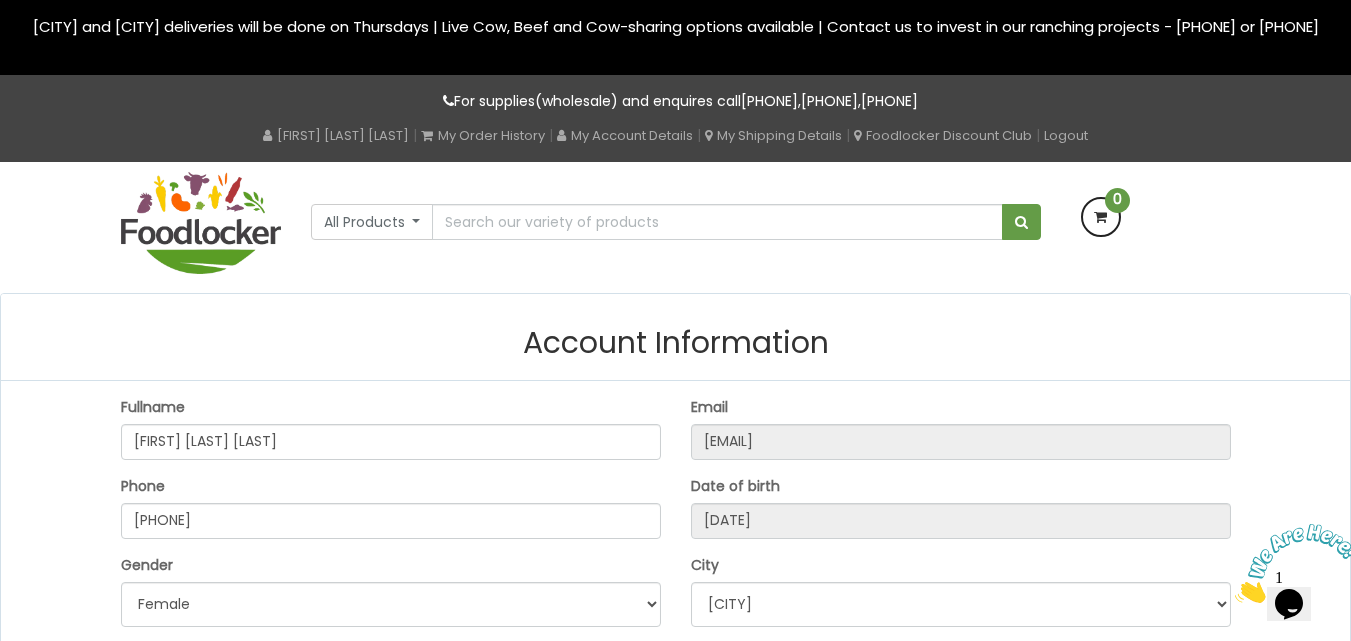 scroll, scrollTop: 0, scrollLeft: 0, axis: both 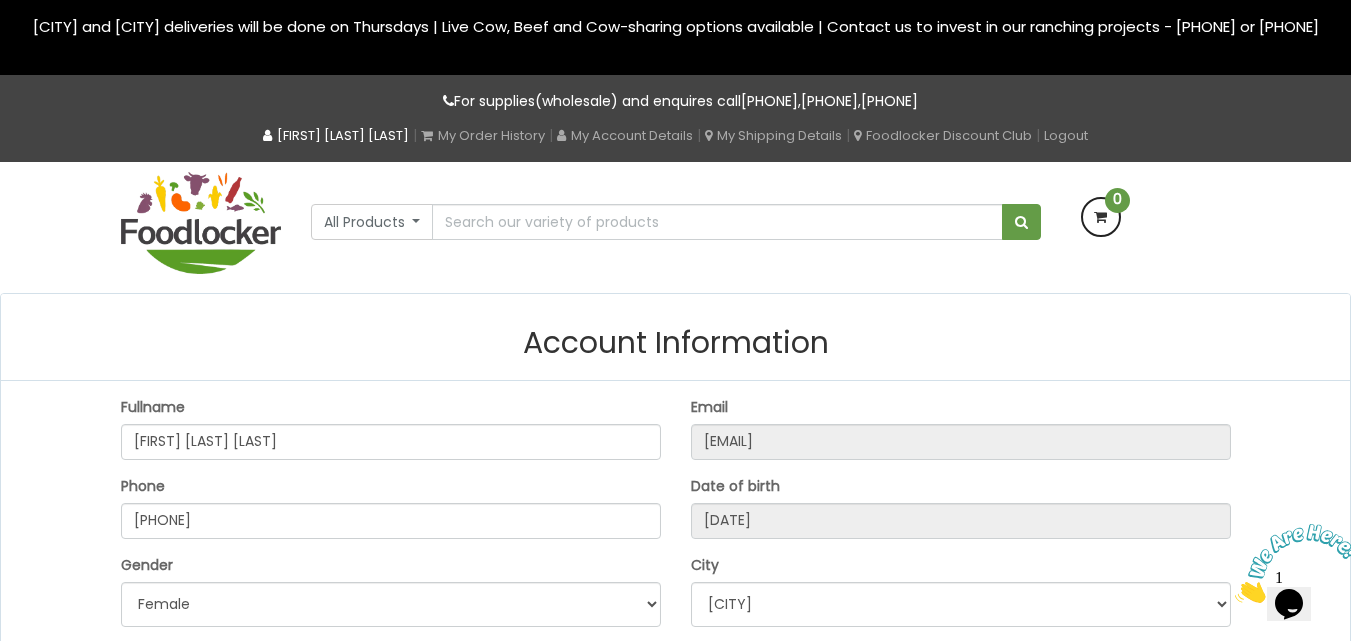 click on "[FIRST] [LAST] [LAST]" at bounding box center (336, 135) 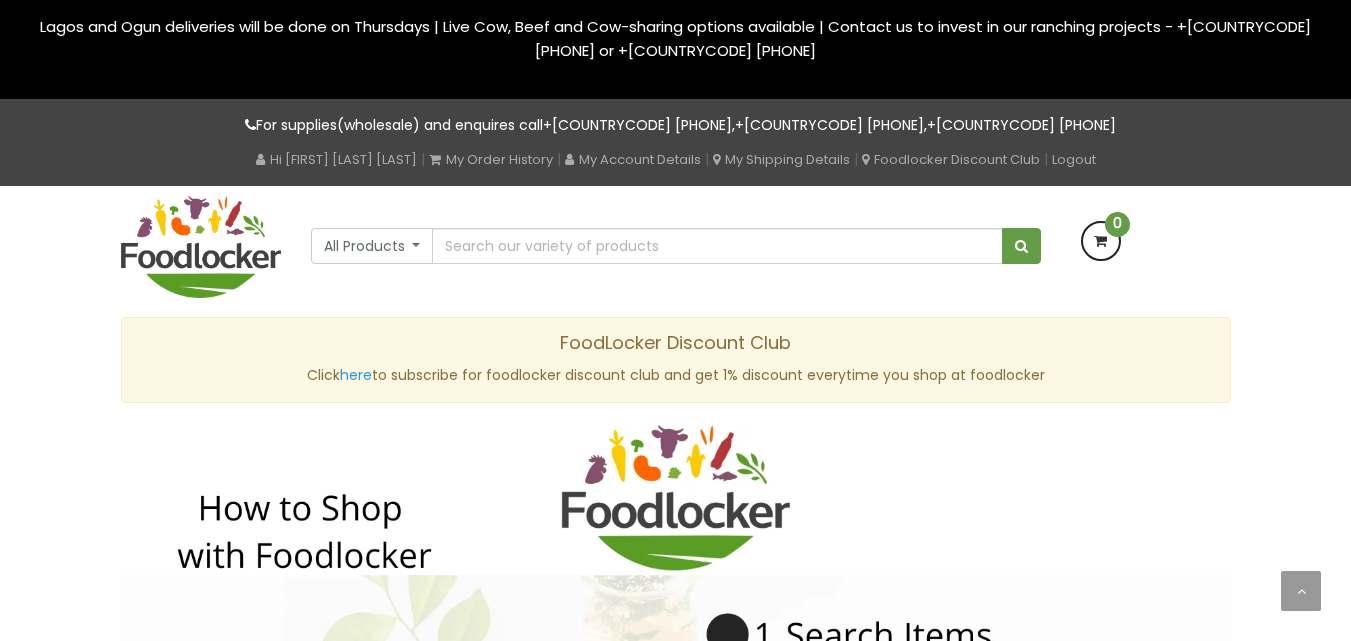 scroll, scrollTop: 0, scrollLeft: 0, axis: both 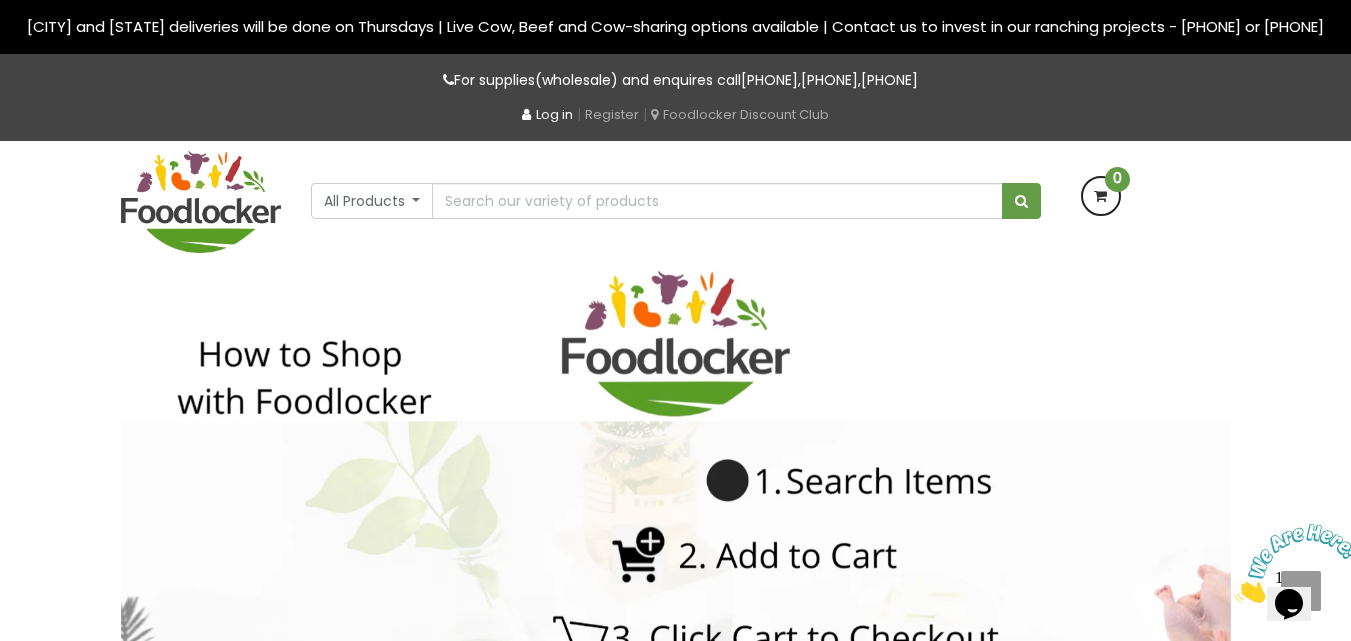 click at bounding box center [526, 114] 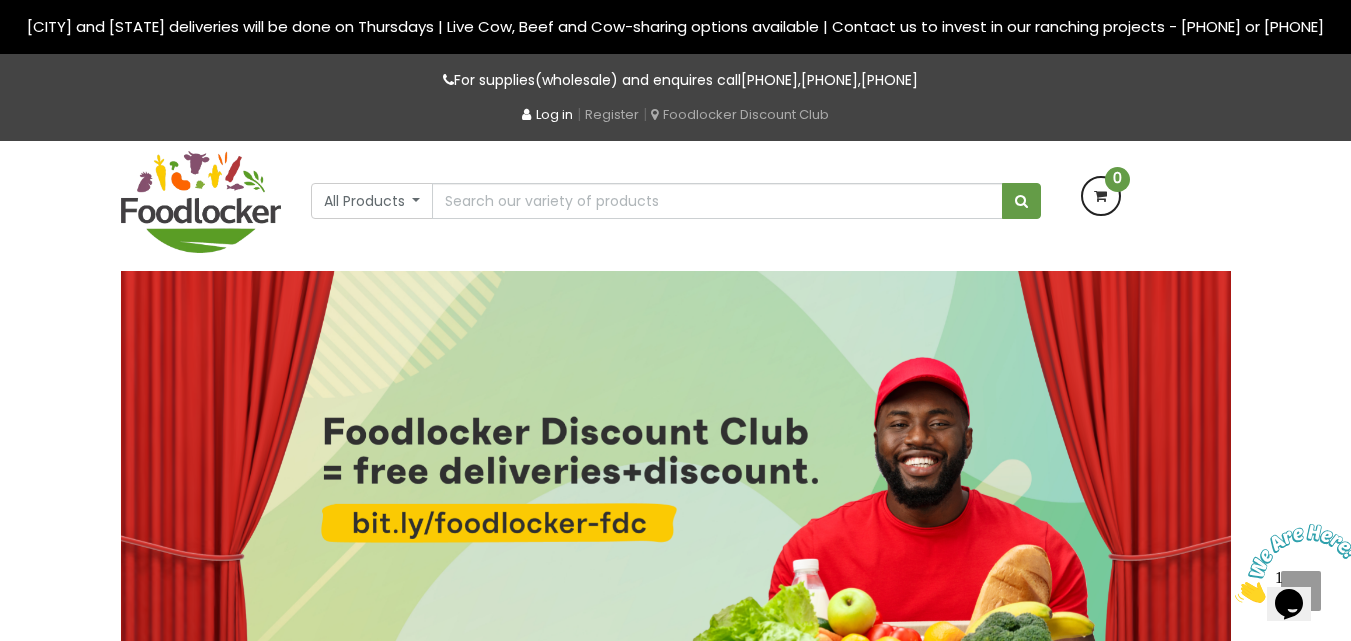 click on "Log in" at bounding box center [547, 114] 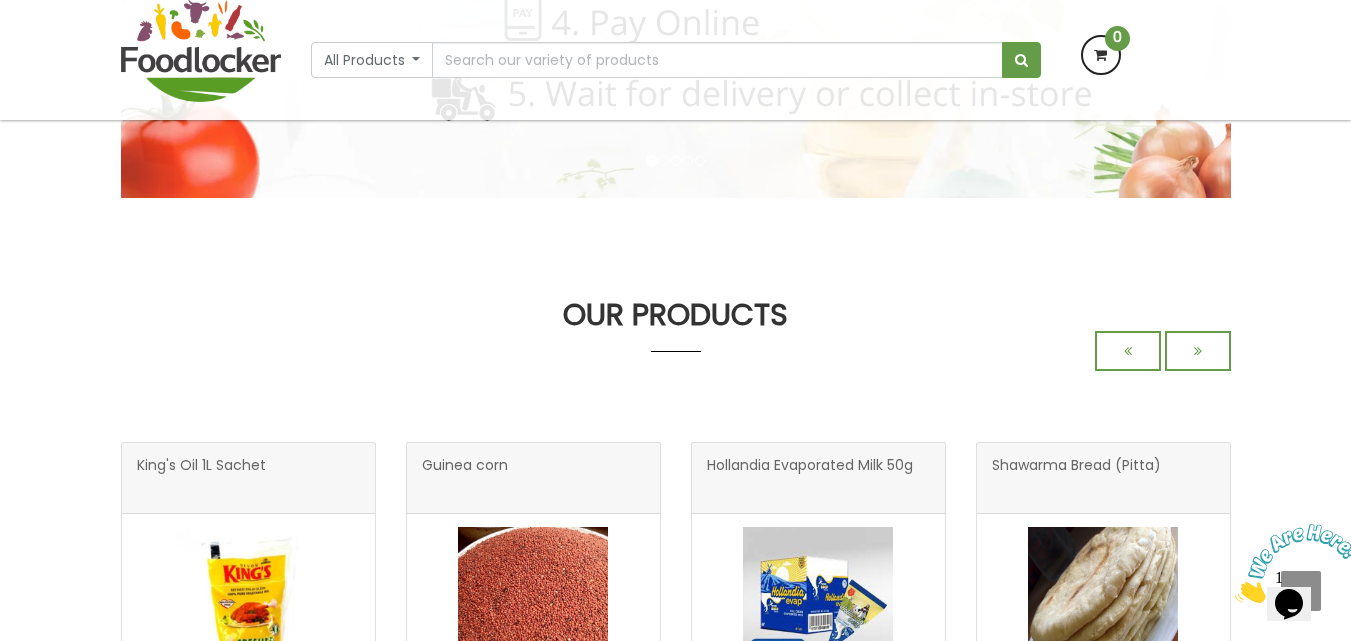 scroll, scrollTop: 700, scrollLeft: 0, axis: vertical 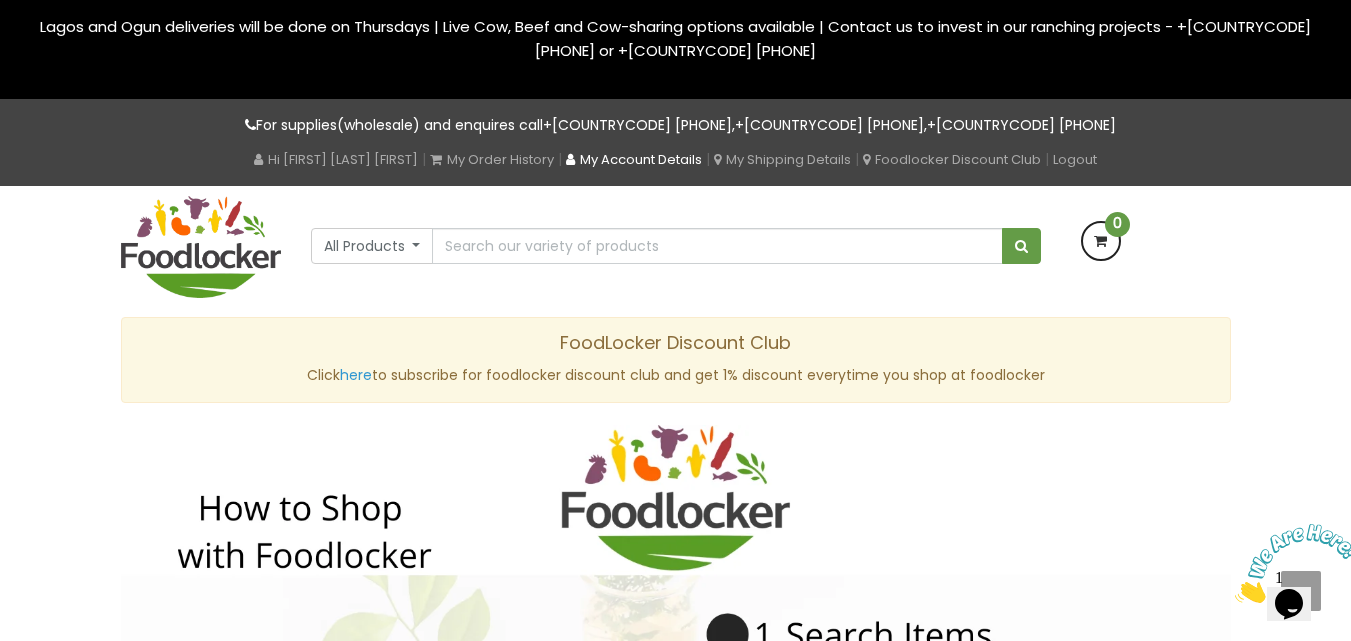 click on "My Account Details" at bounding box center [634, 159] 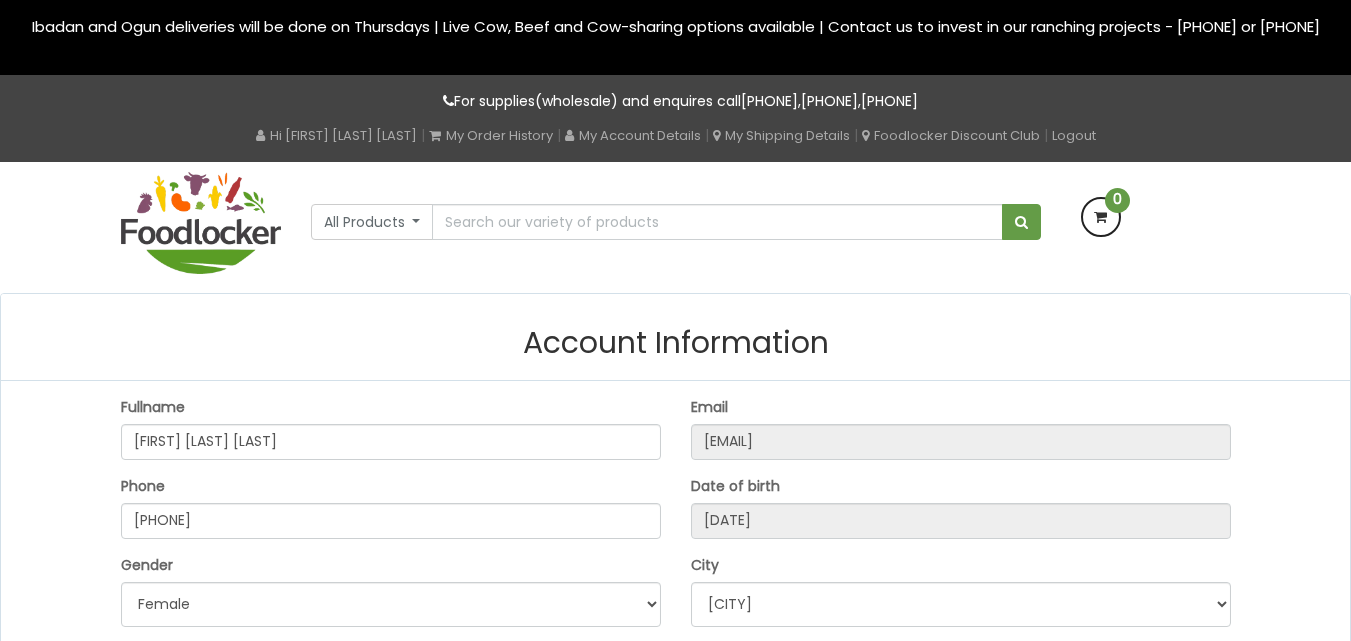 select on "Female" 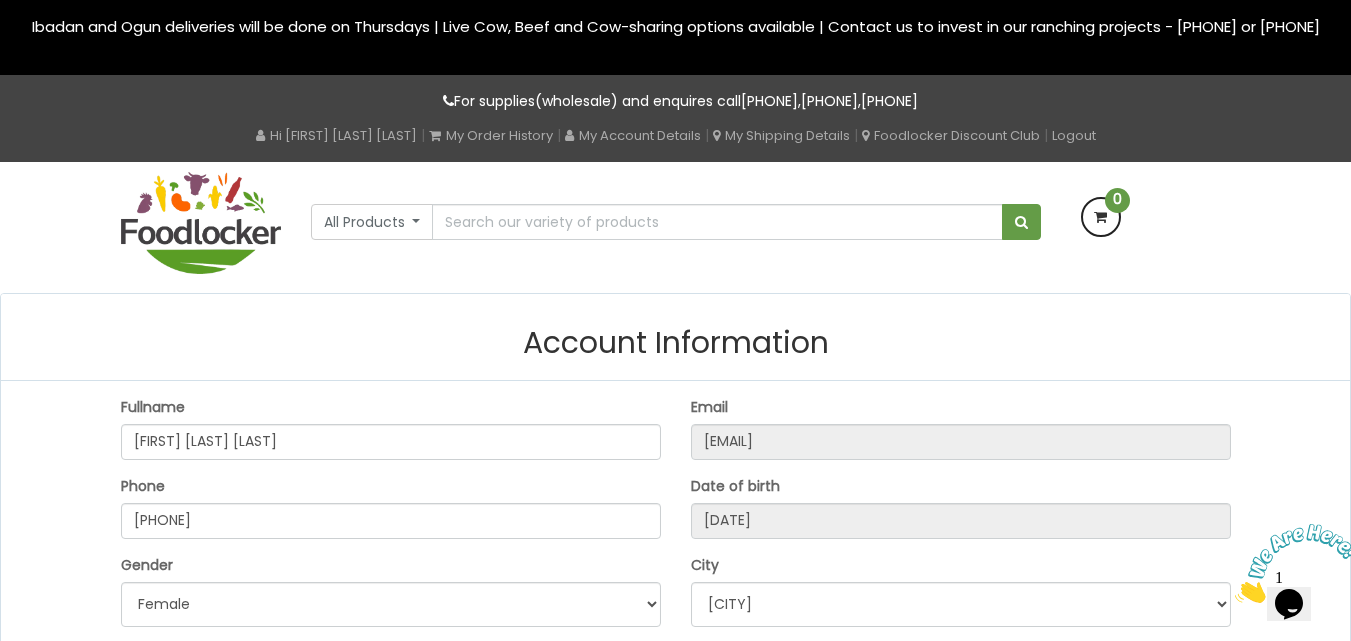 scroll, scrollTop: 0, scrollLeft: 0, axis: both 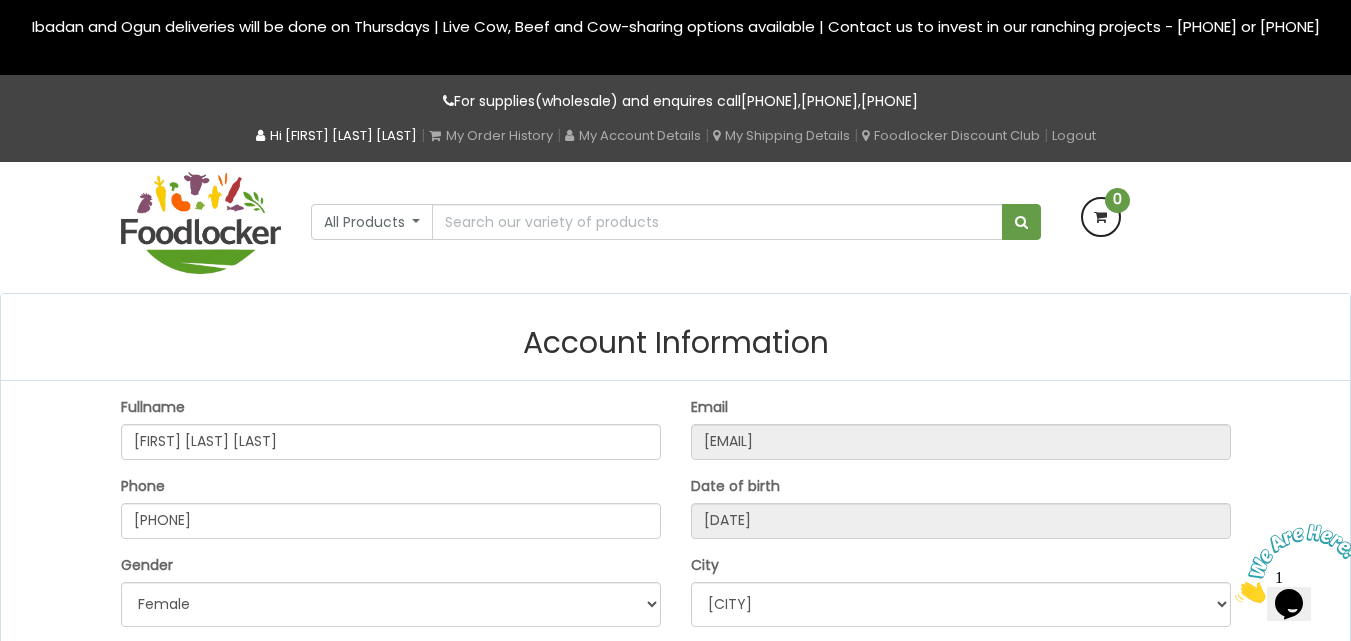 click on "Hi [FIRST] [LAST] [FIRST]" at bounding box center [336, 135] 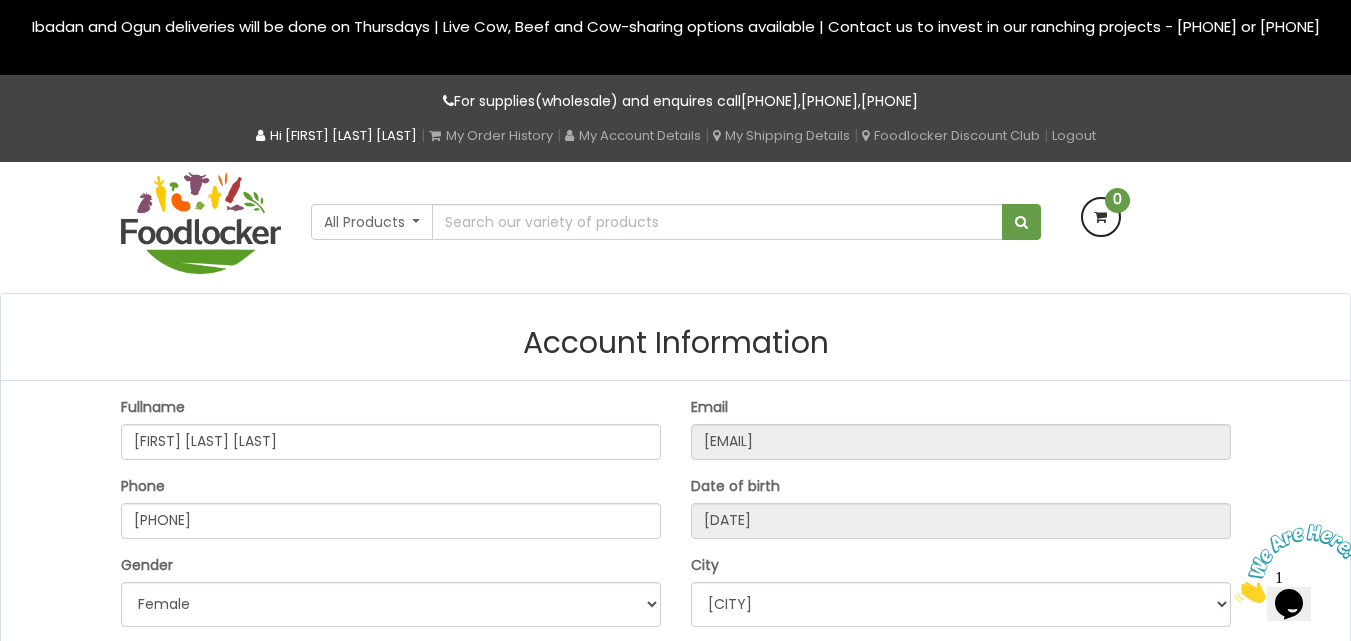 click on "Hi [FIRST] [FIRST] [LAST]" at bounding box center [336, 135] 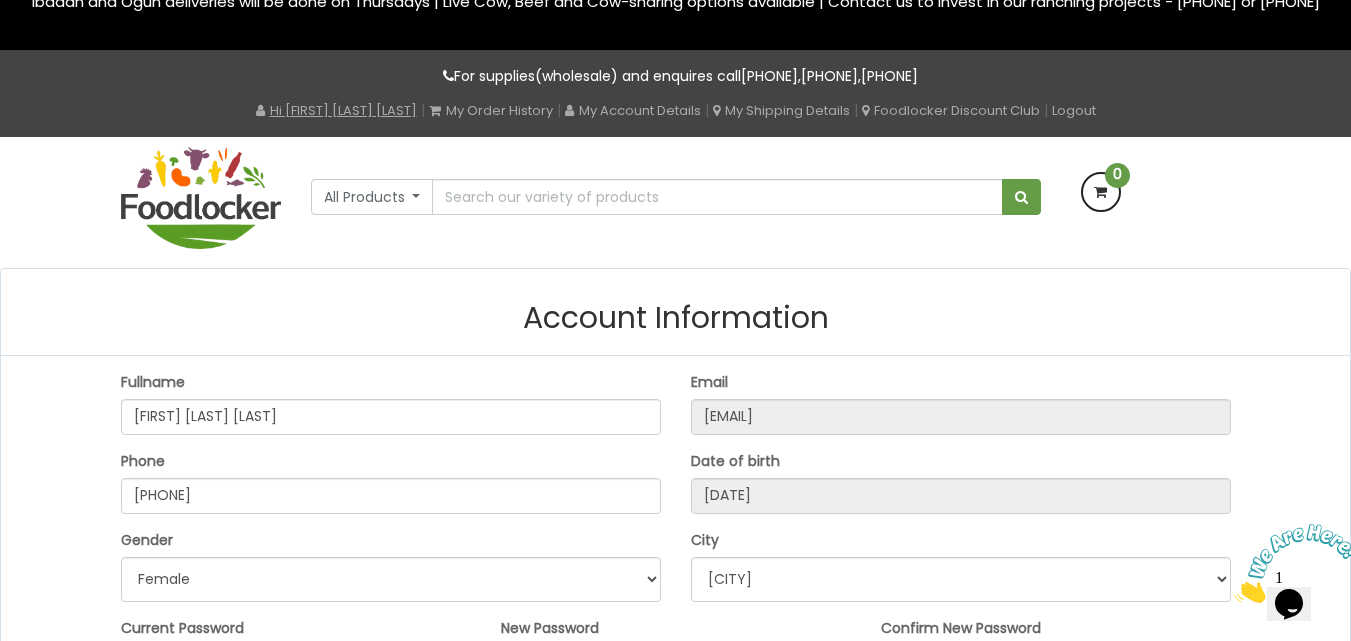 scroll, scrollTop: 0, scrollLeft: 0, axis: both 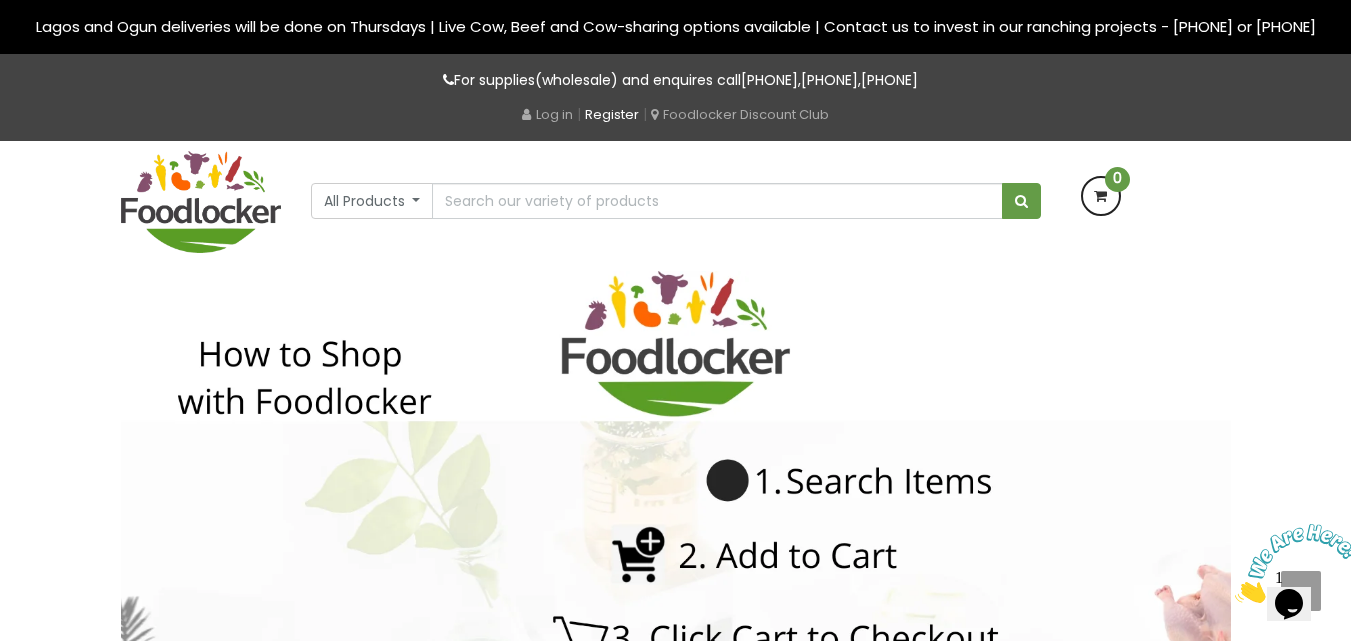 click on "Register" at bounding box center [612, 114] 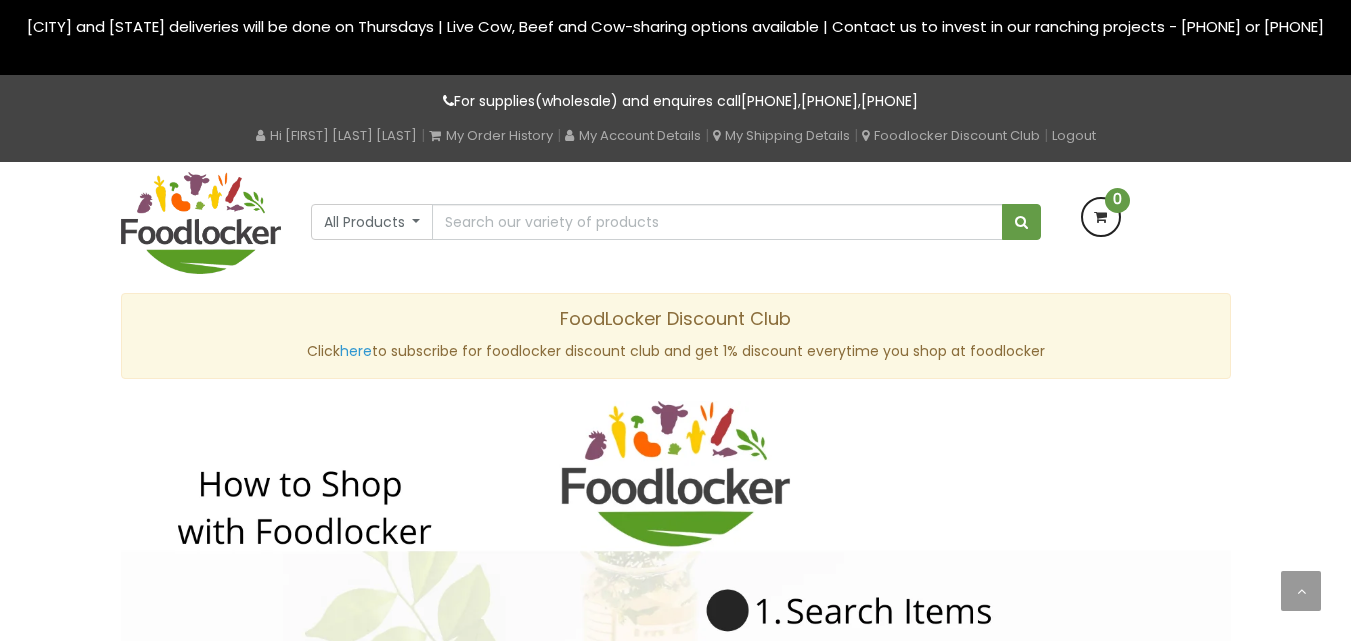scroll, scrollTop: 0, scrollLeft: 0, axis: both 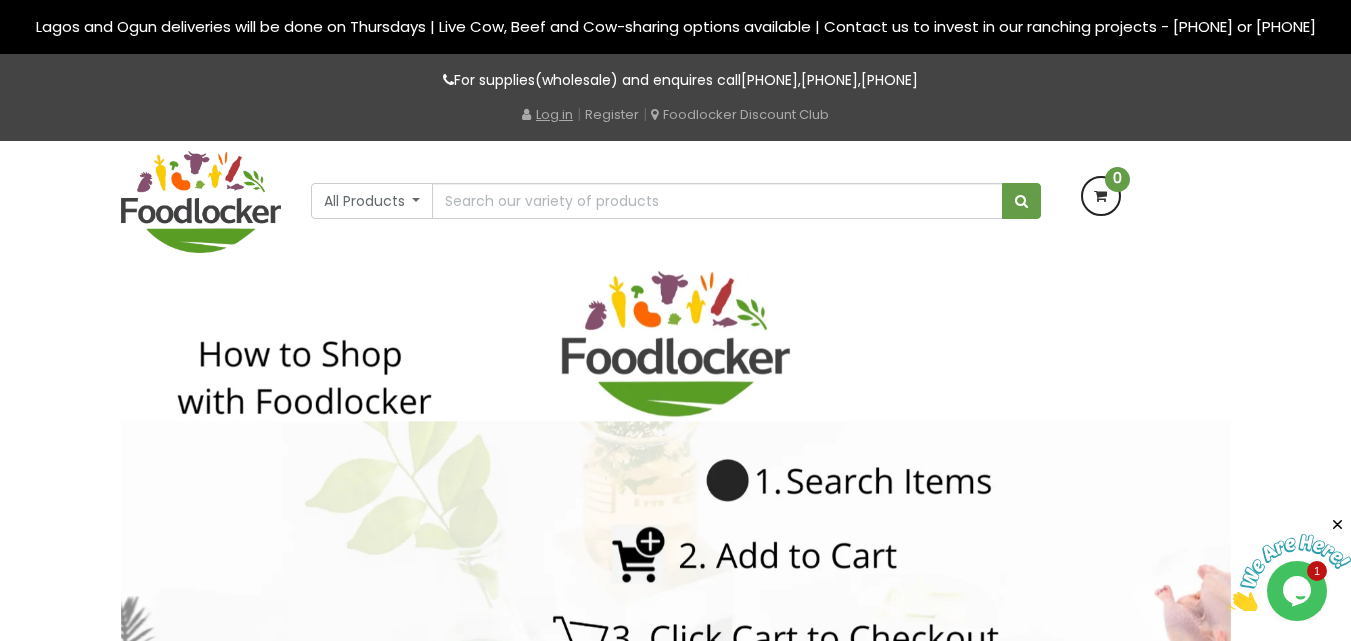 drag, startPoint x: 530, startPoint y: 134, endPoint x: 496, endPoint y: 97, distance: 50.24938 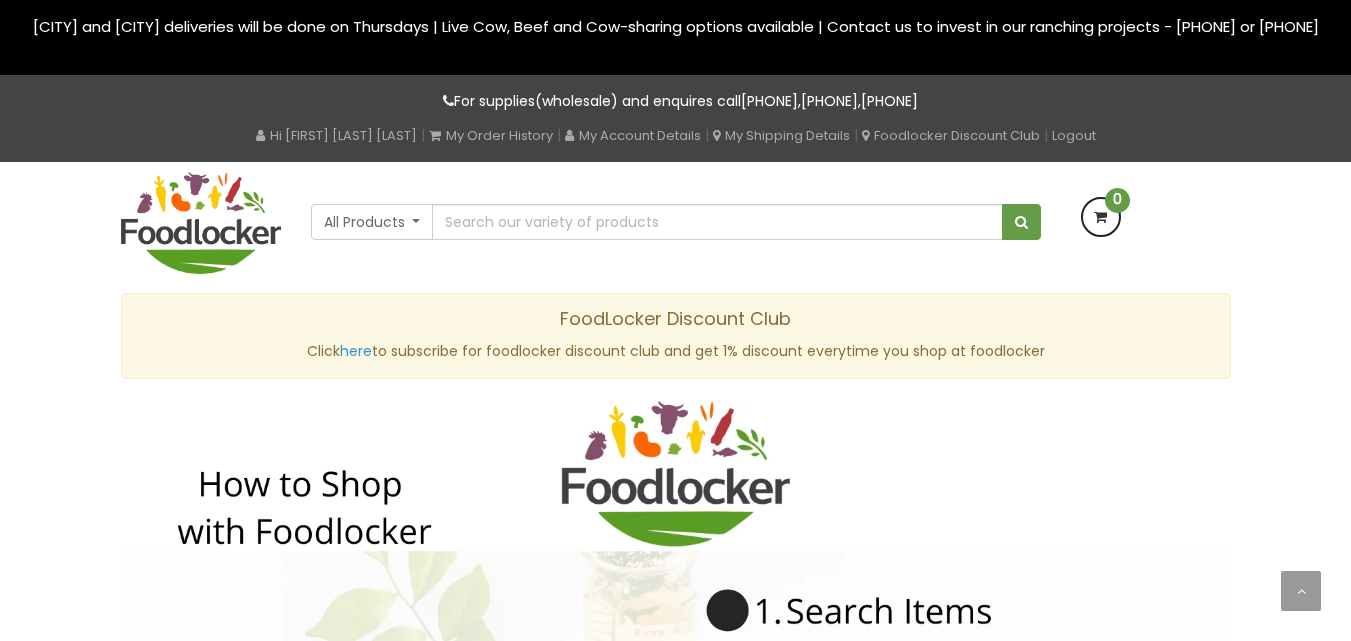 scroll, scrollTop: 0, scrollLeft: 0, axis: both 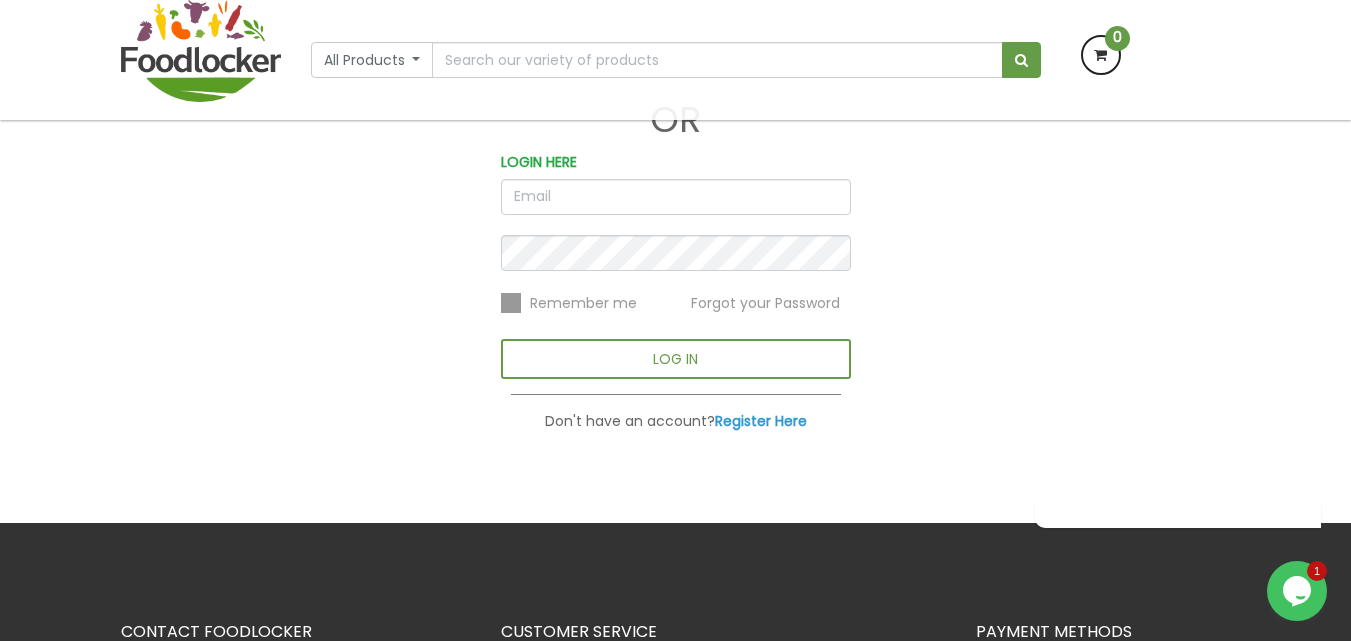 click at bounding box center [676, 197] 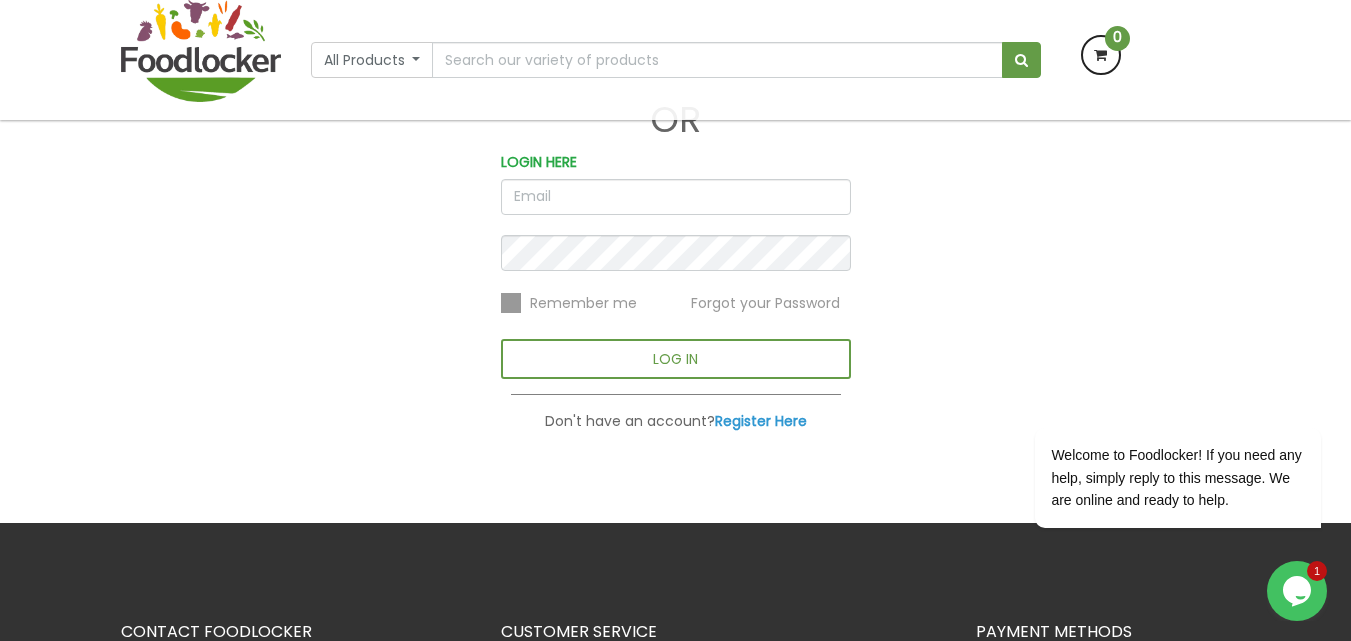 type on "[EMAIL]" 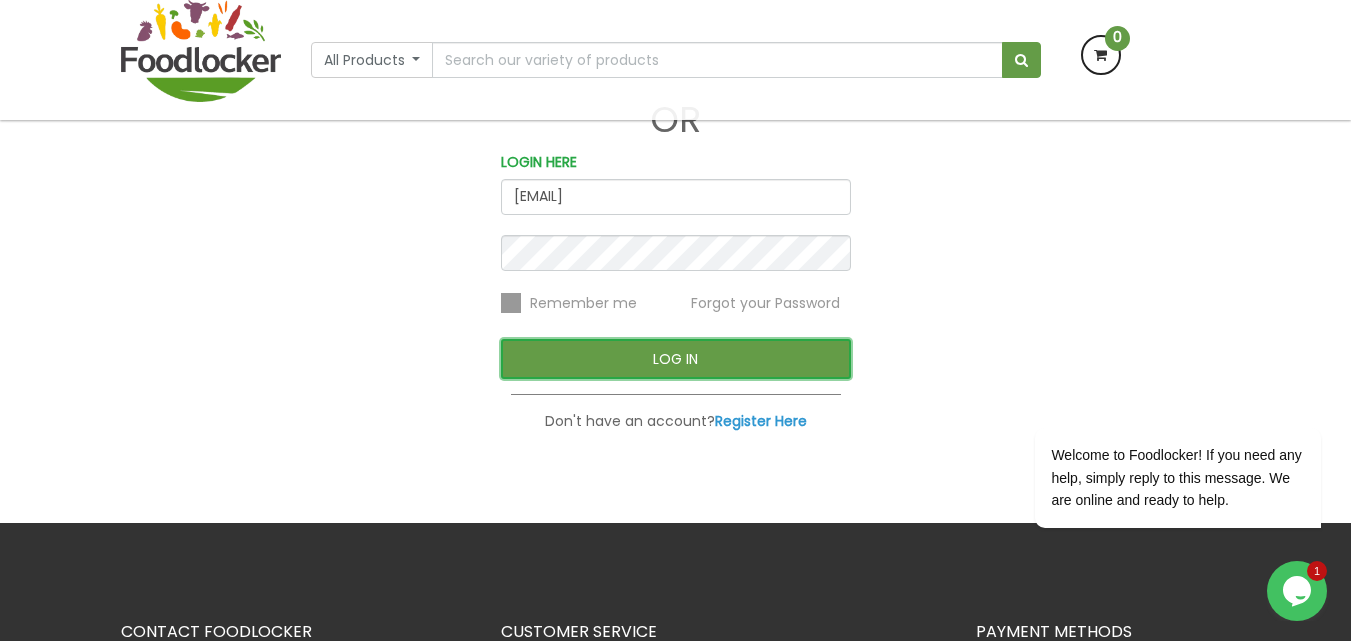 click on "LOG IN" at bounding box center (676, 359) 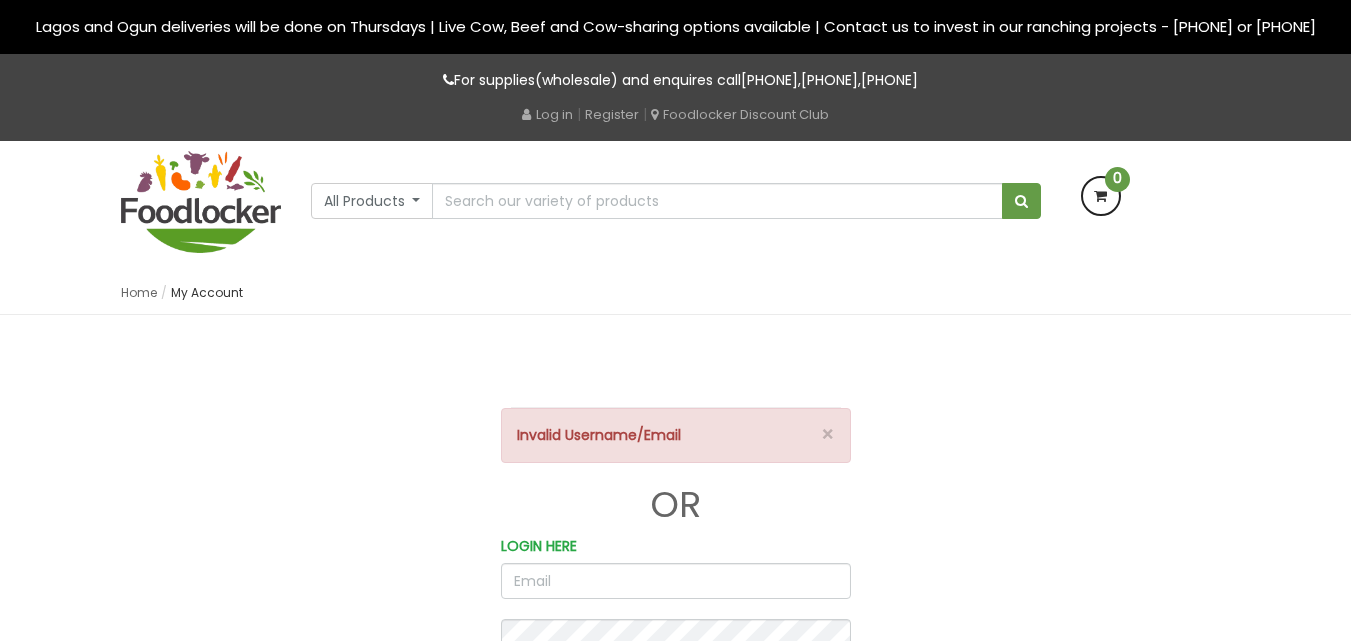 scroll, scrollTop: 0, scrollLeft: 0, axis: both 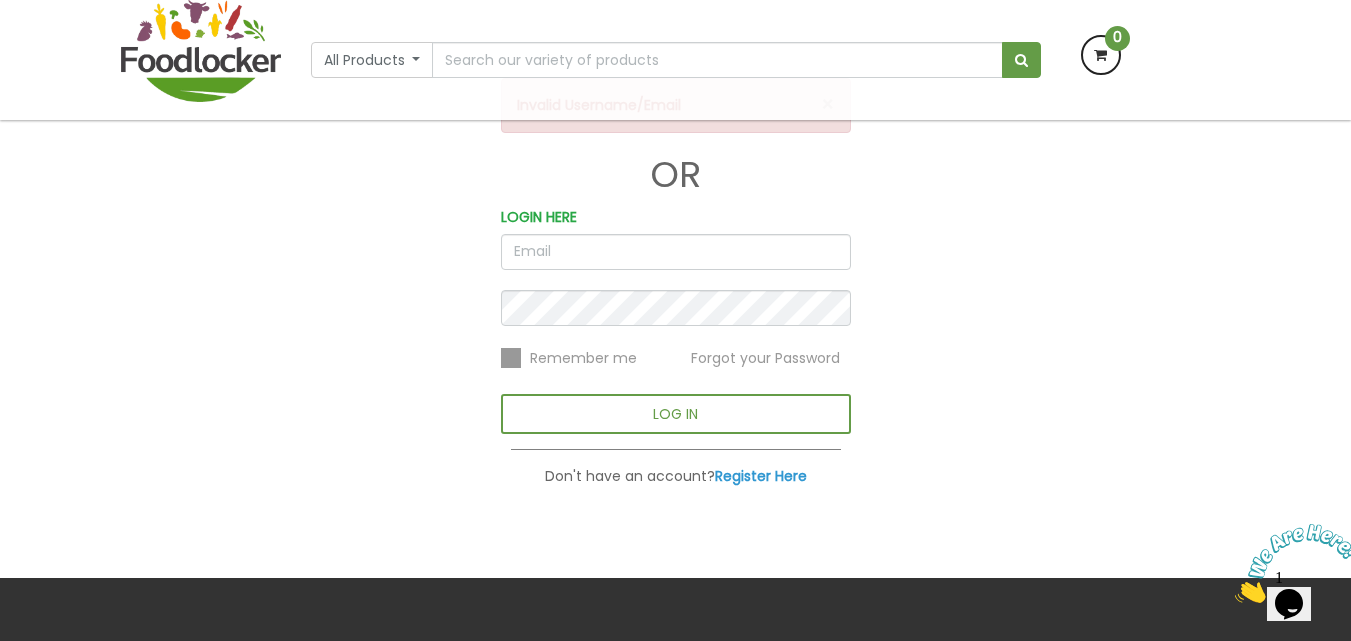 click at bounding box center [676, 252] 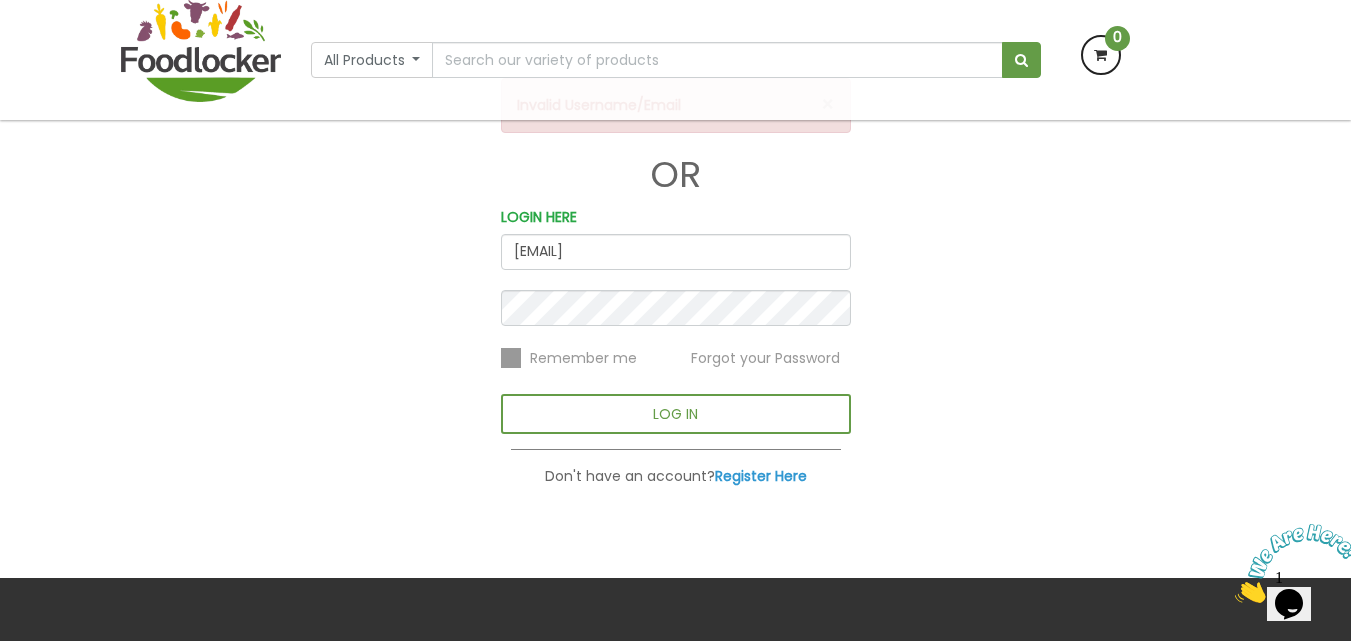 type on "[EMAIL]" 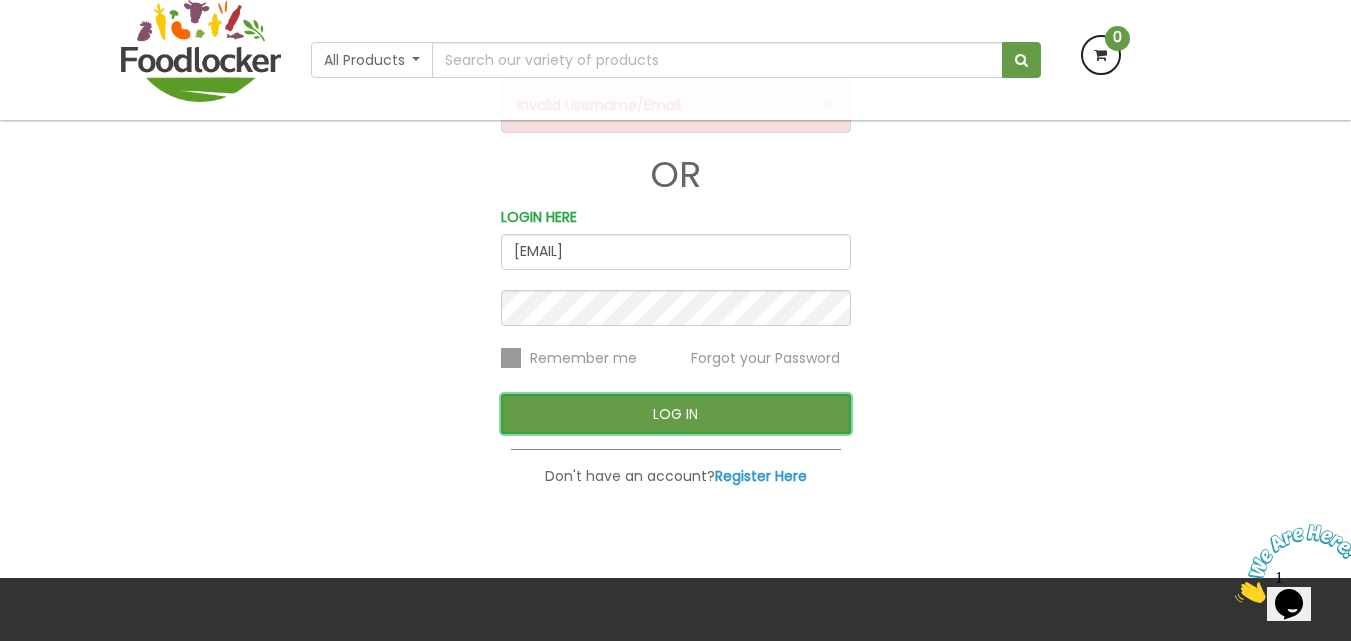click on "LOG IN" at bounding box center (676, 414) 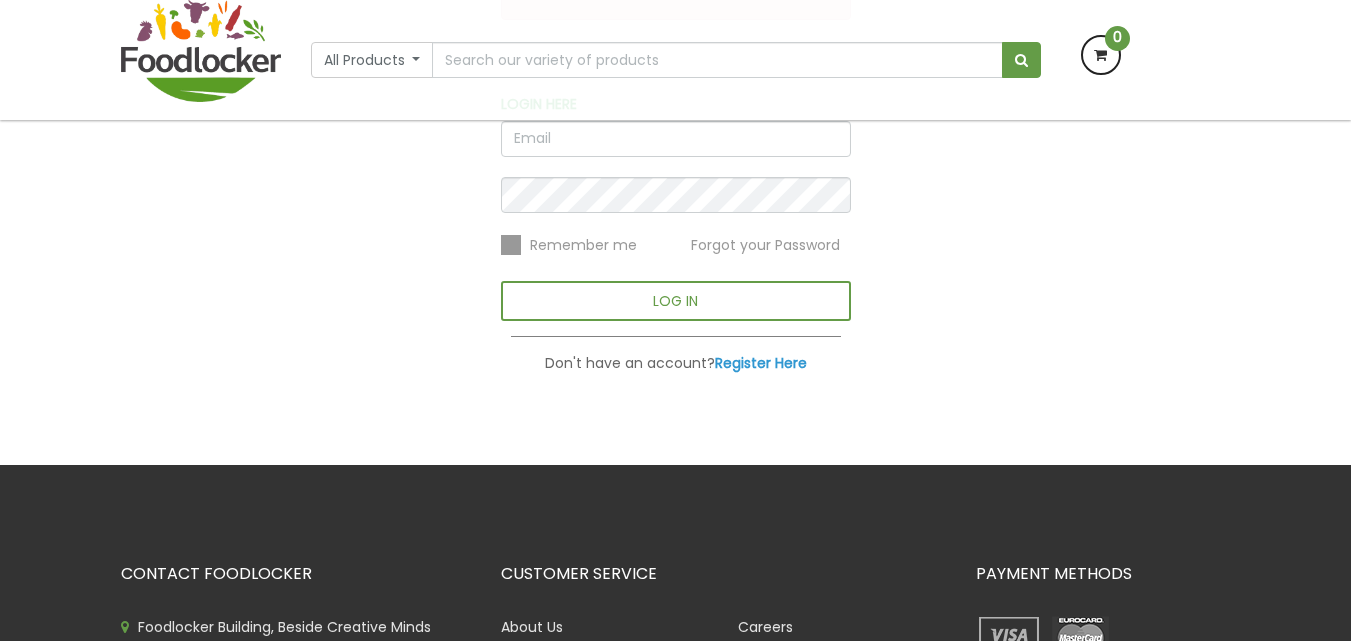 scroll, scrollTop: 123, scrollLeft: 0, axis: vertical 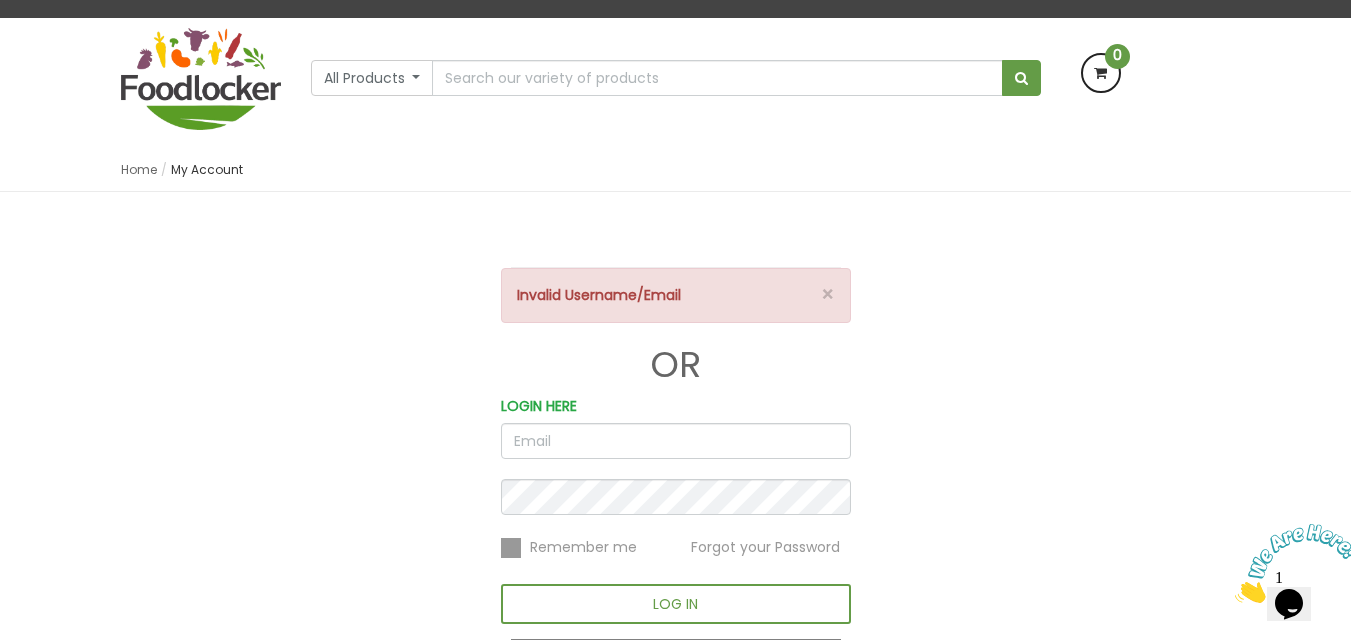 click on "×
Invalid Username/Email
OR
LOGIN HERE
Remember me
Forgot your Password
LOG IN
Don't have an account?  Register Here" at bounding box center (676, 473) 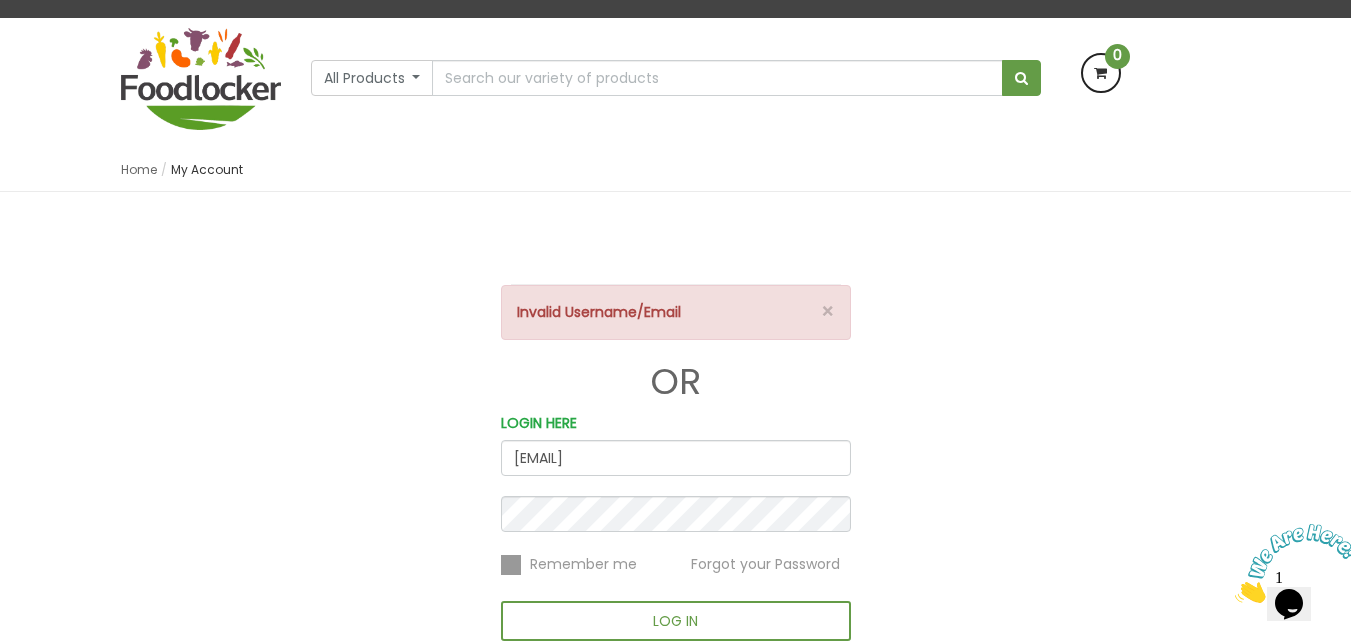 type on "rhoda.adetoye@foodlocker.com.ng" 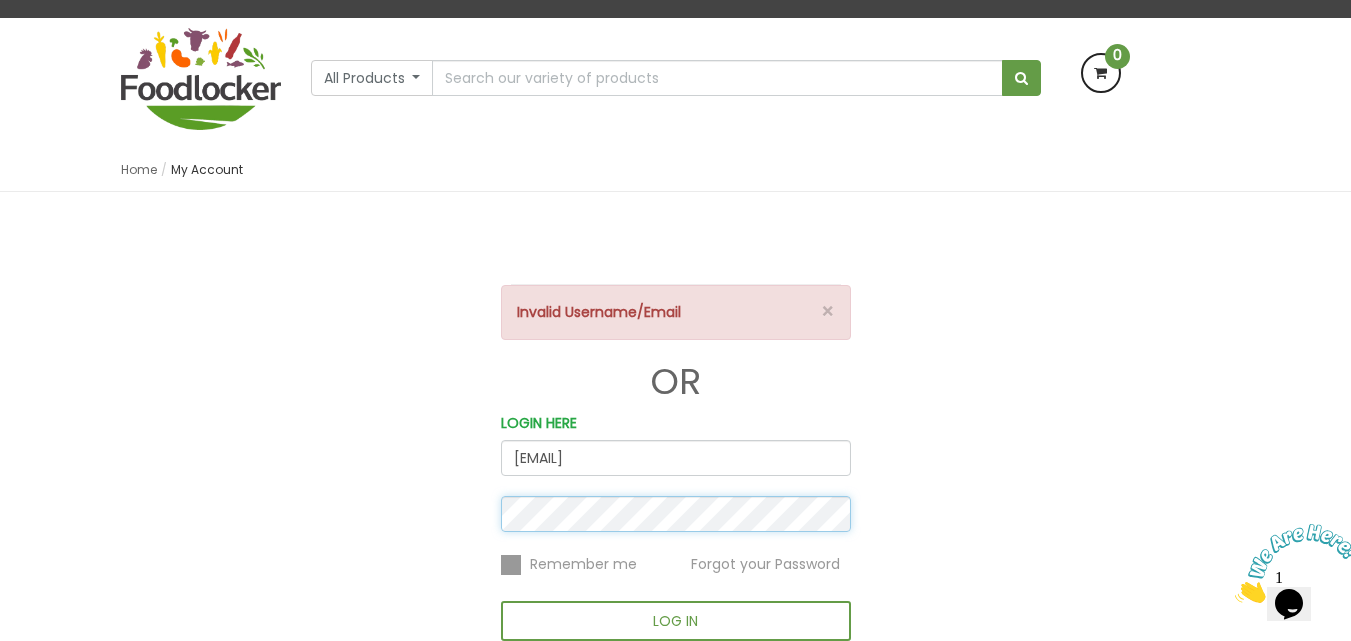 scroll, scrollTop: 223, scrollLeft: 0, axis: vertical 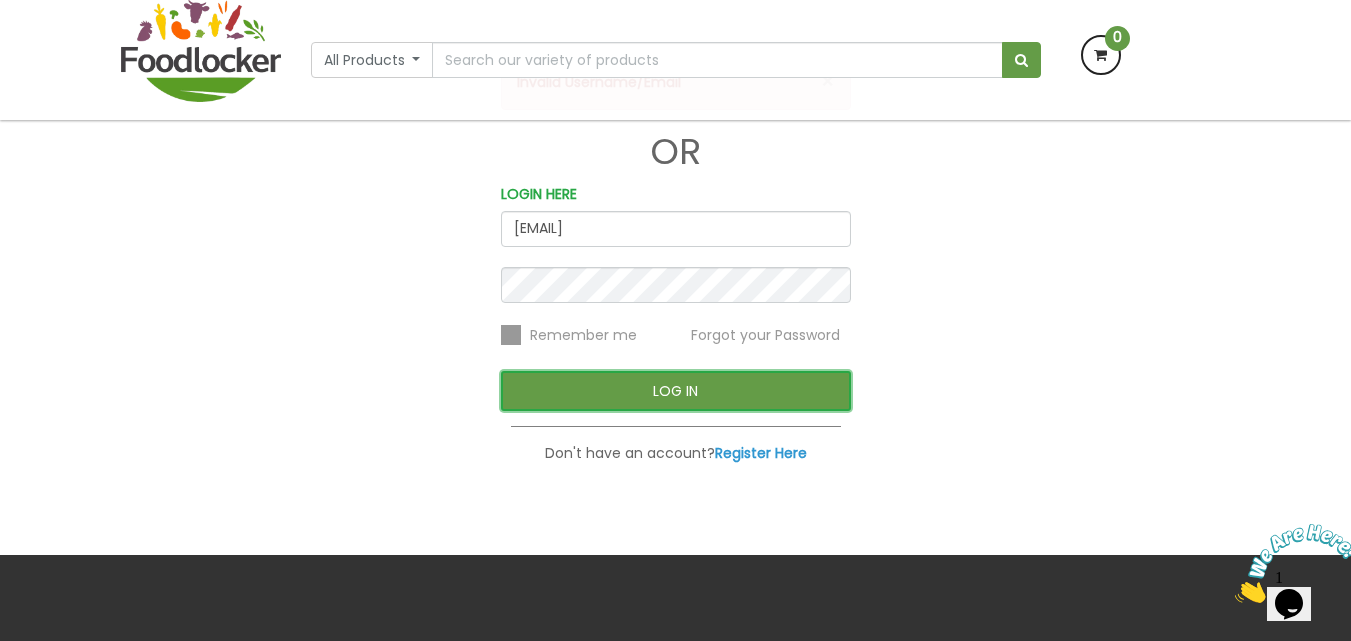click on "LOG IN" at bounding box center (676, 391) 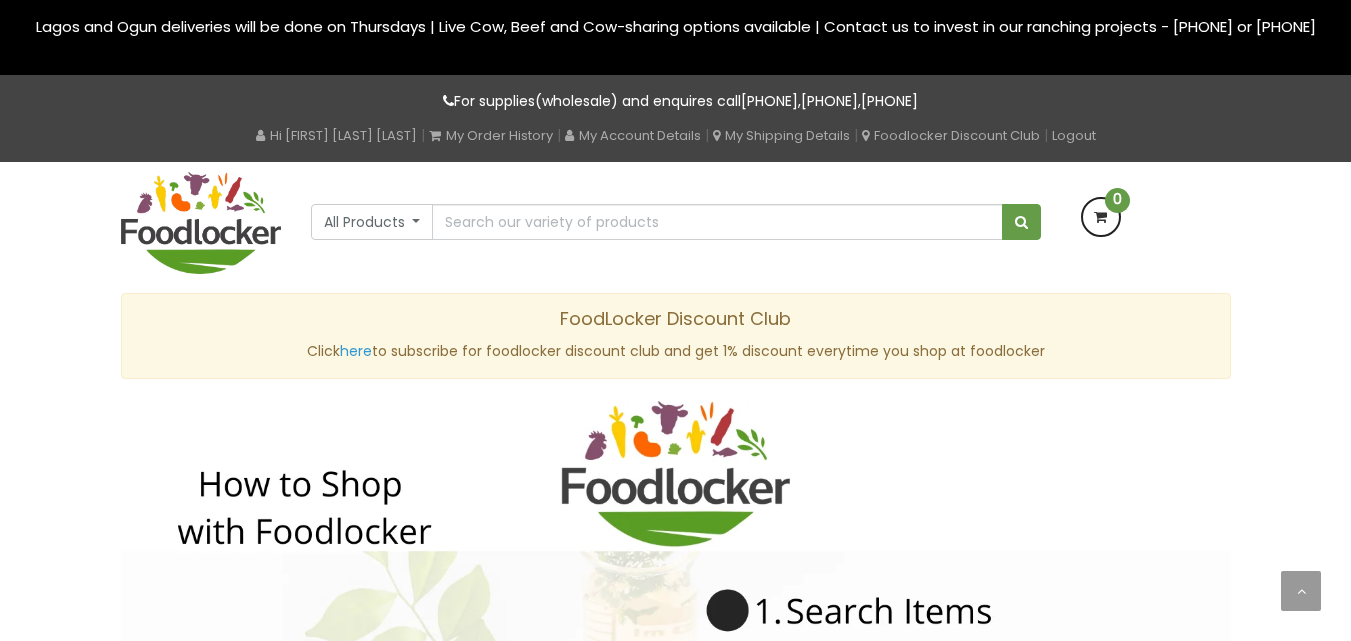 scroll, scrollTop: 0, scrollLeft: 0, axis: both 